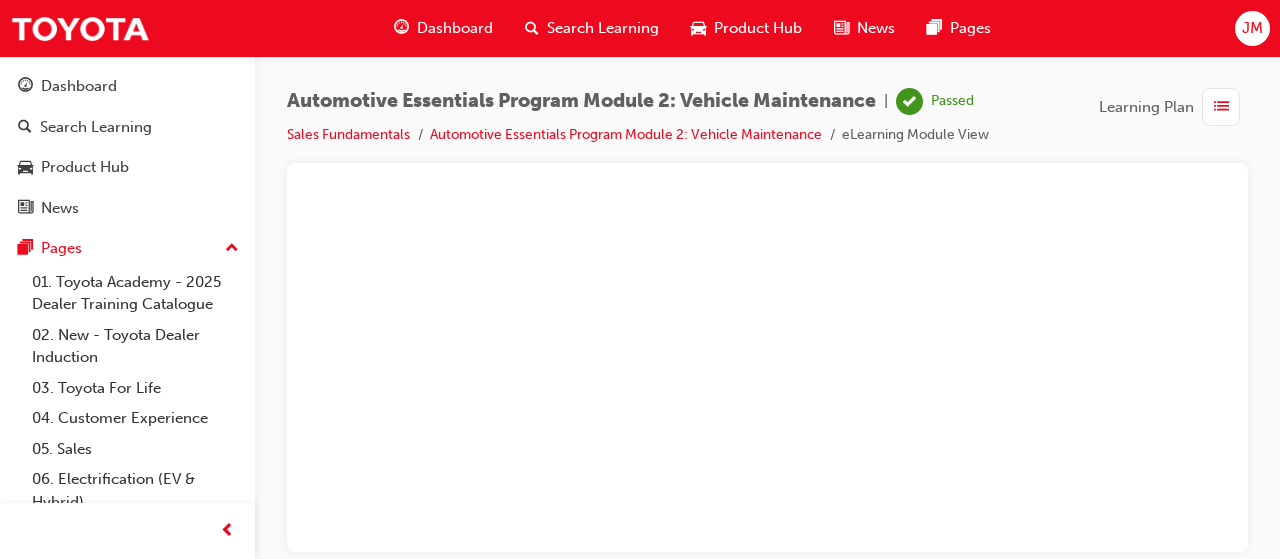 scroll, scrollTop: 0, scrollLeft: 0, axis: both 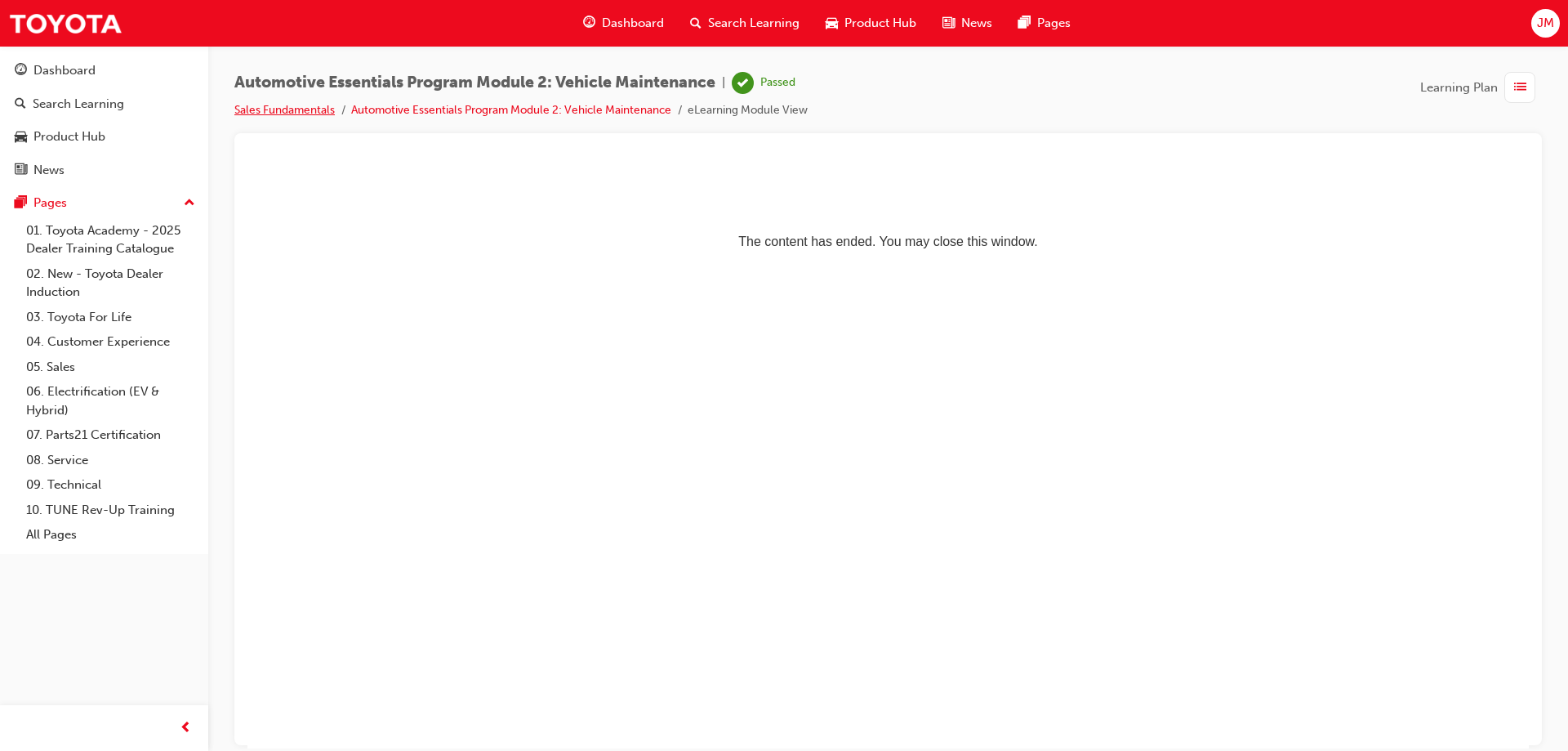 click on "Sales Fundamentals" at bounding box center [284, 110] 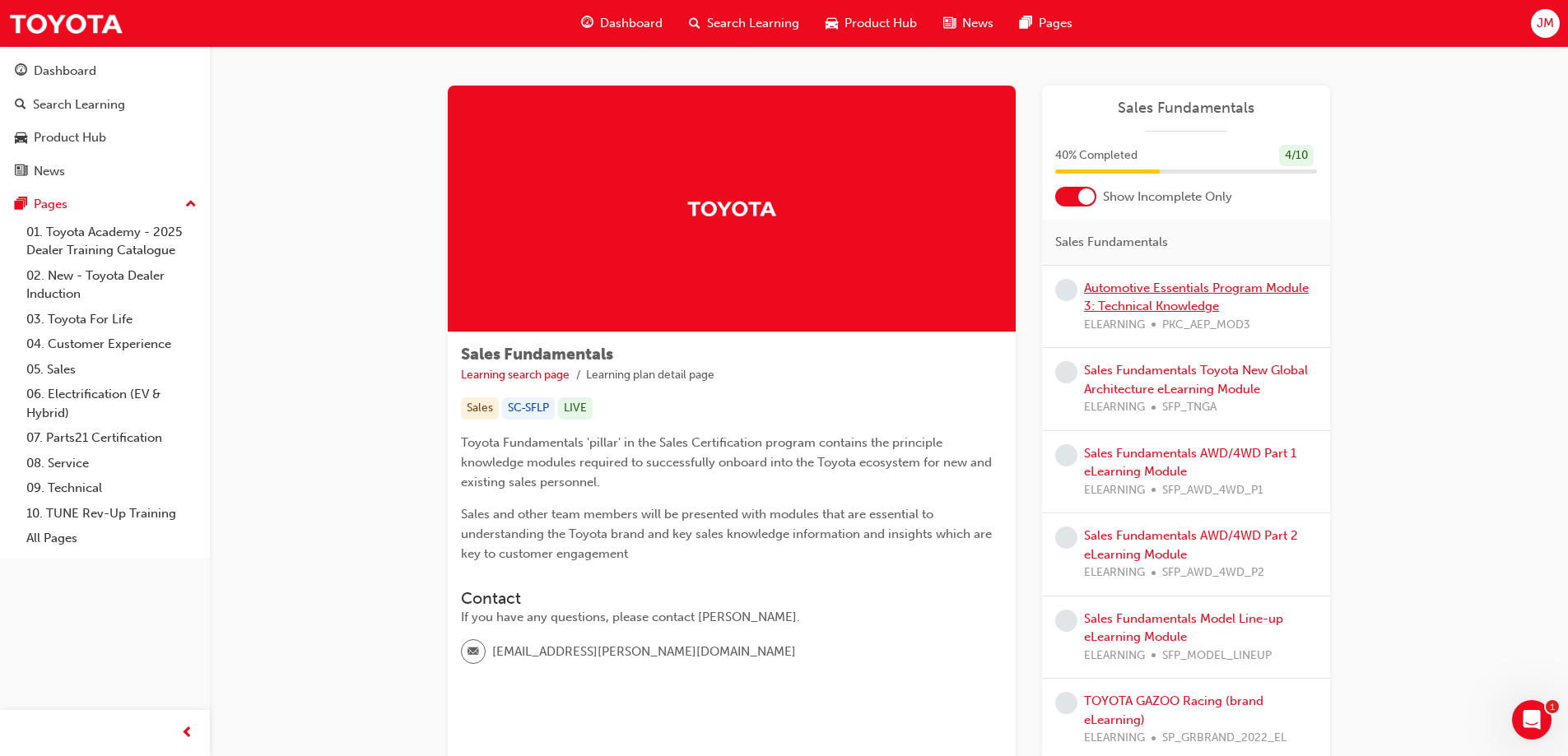 click on "Automotive Essentials Program  Module 3: Technical Knowledge" at bounding box center [1196, 297] 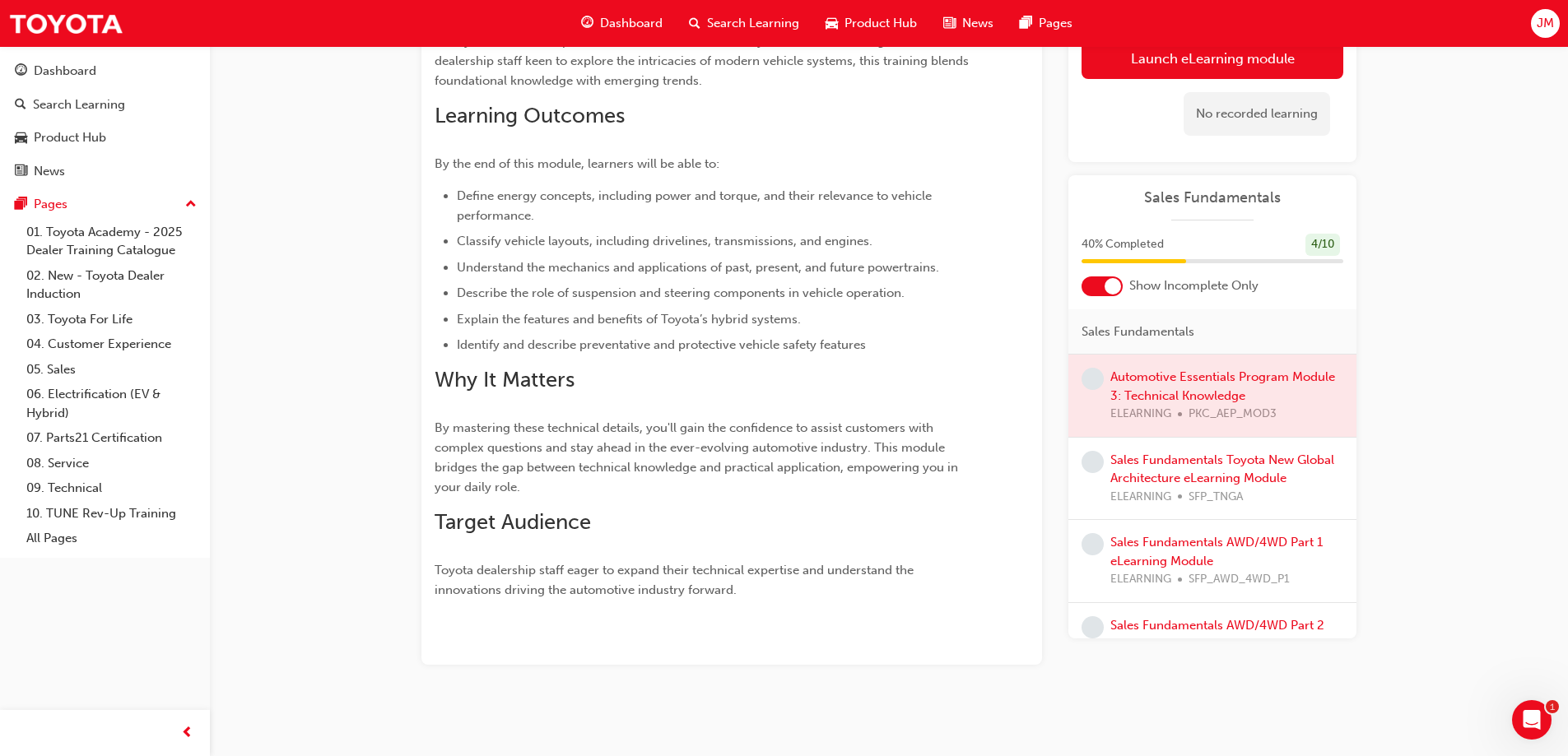 scroll, scrollTop: 290, scrollLeft: 0, axis: vertical 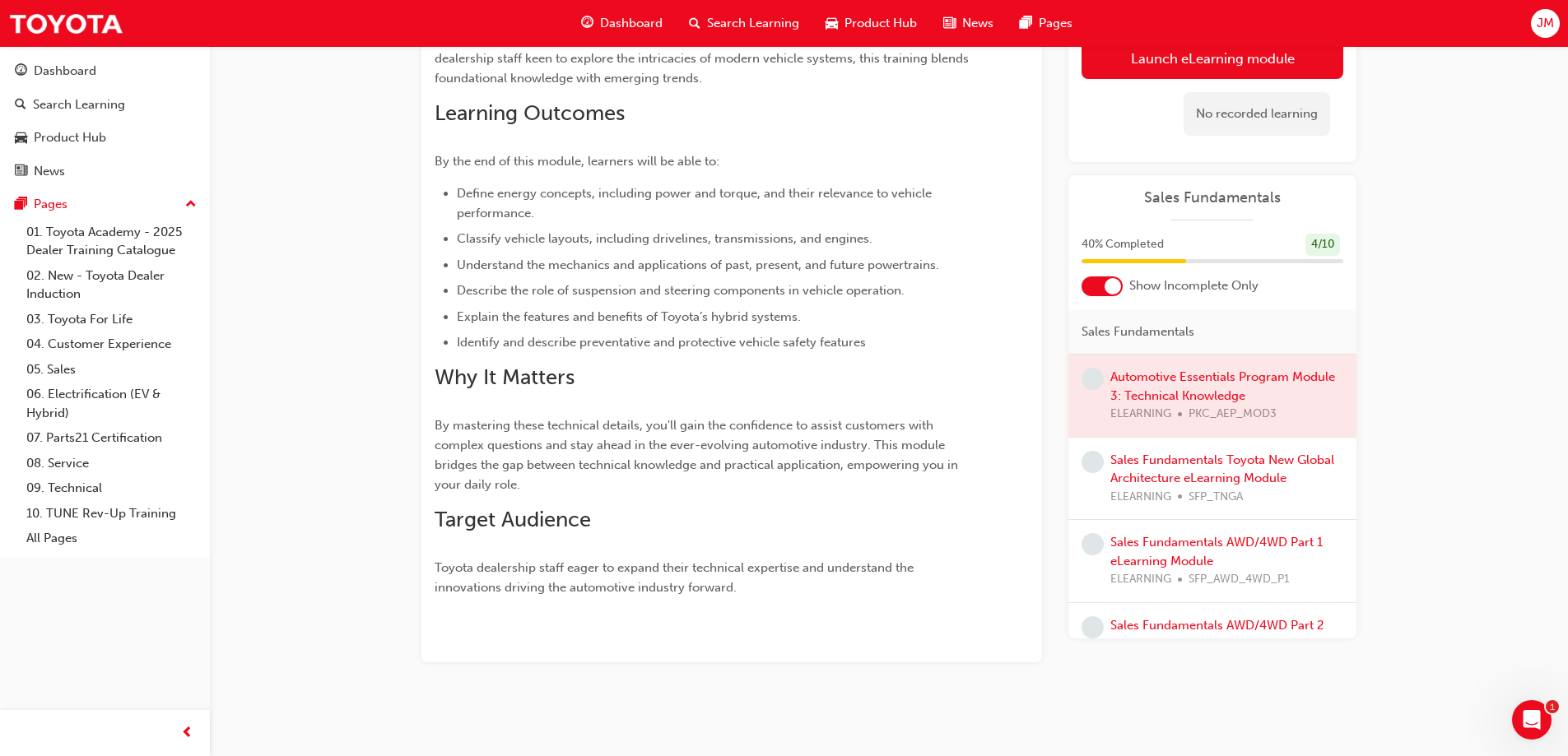 click at bounding box center (1212, 396) 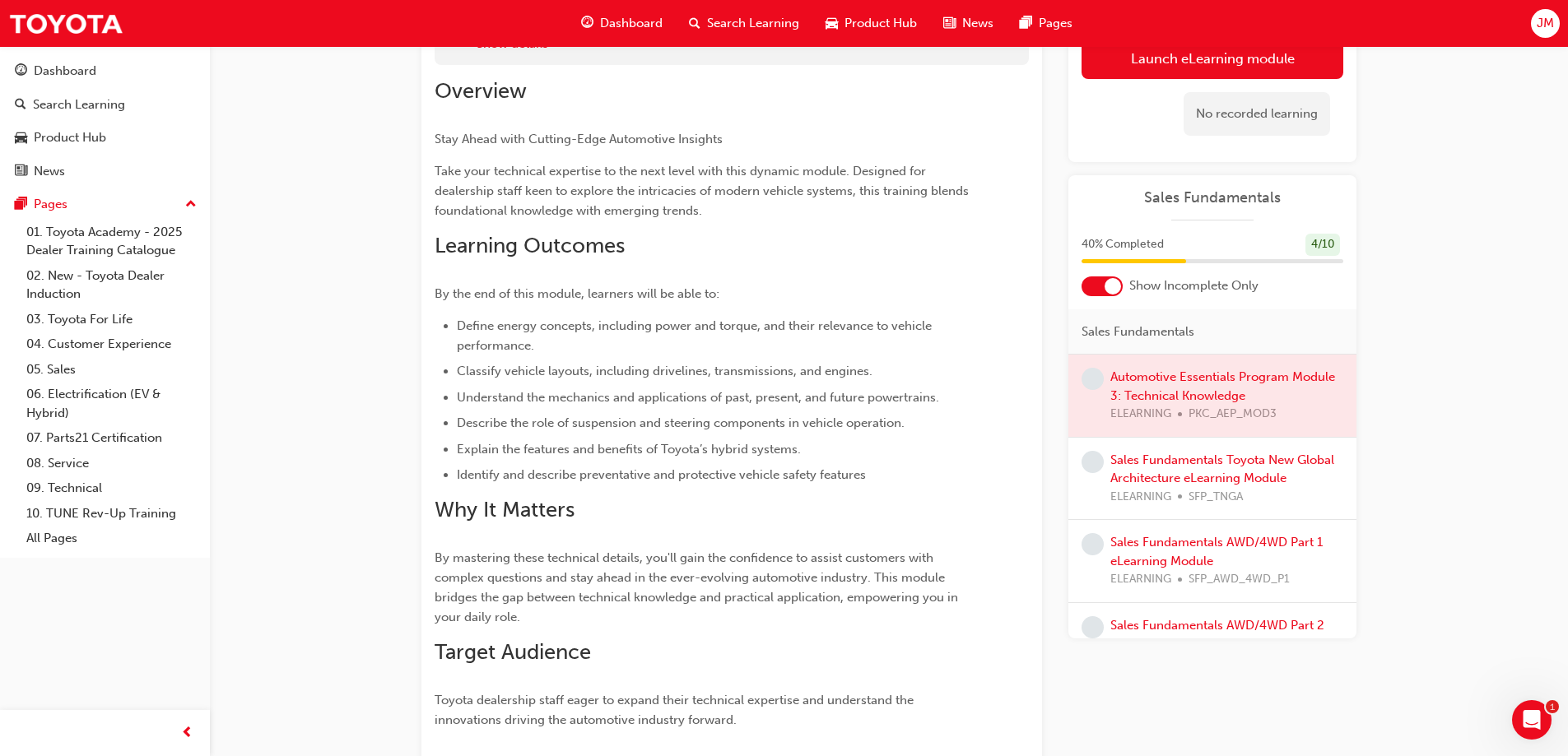 scroll, scrollTop: 0, scrollLeft: 0, axis: both 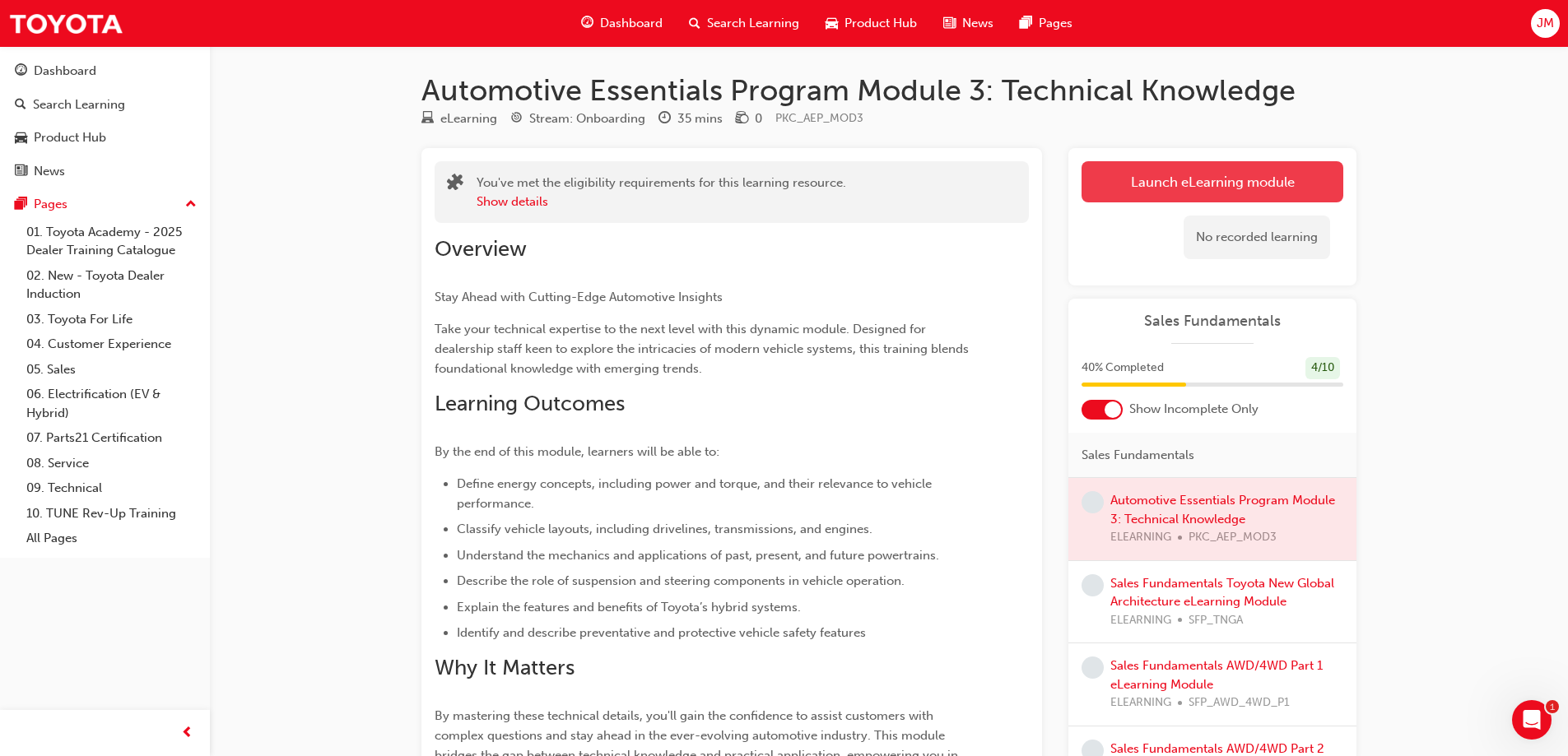 click on "Launch eLearning module" at bounding box center (1212, 182) 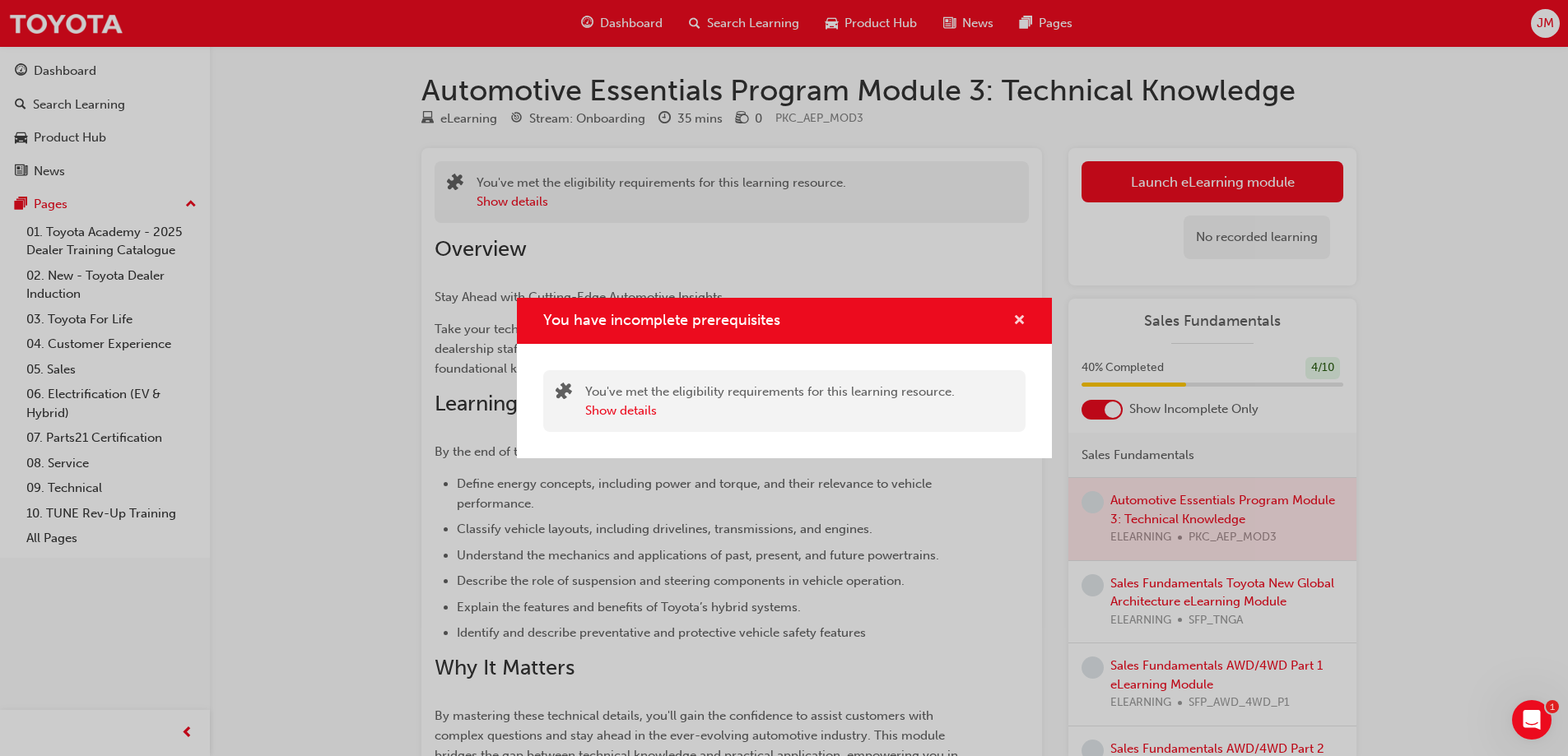 click at bounding box center [1019, 322] 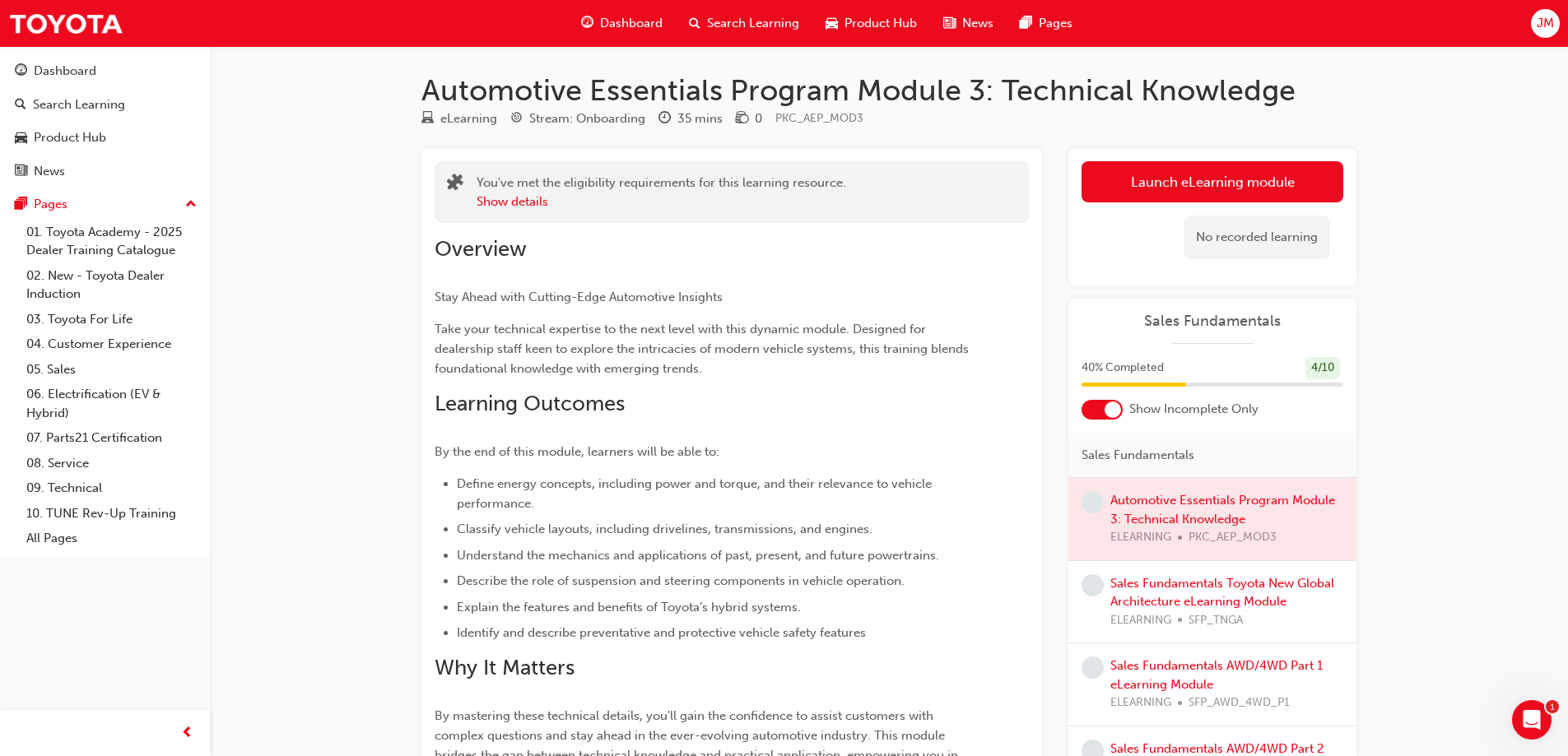 click at bounding box center (1212, 519) 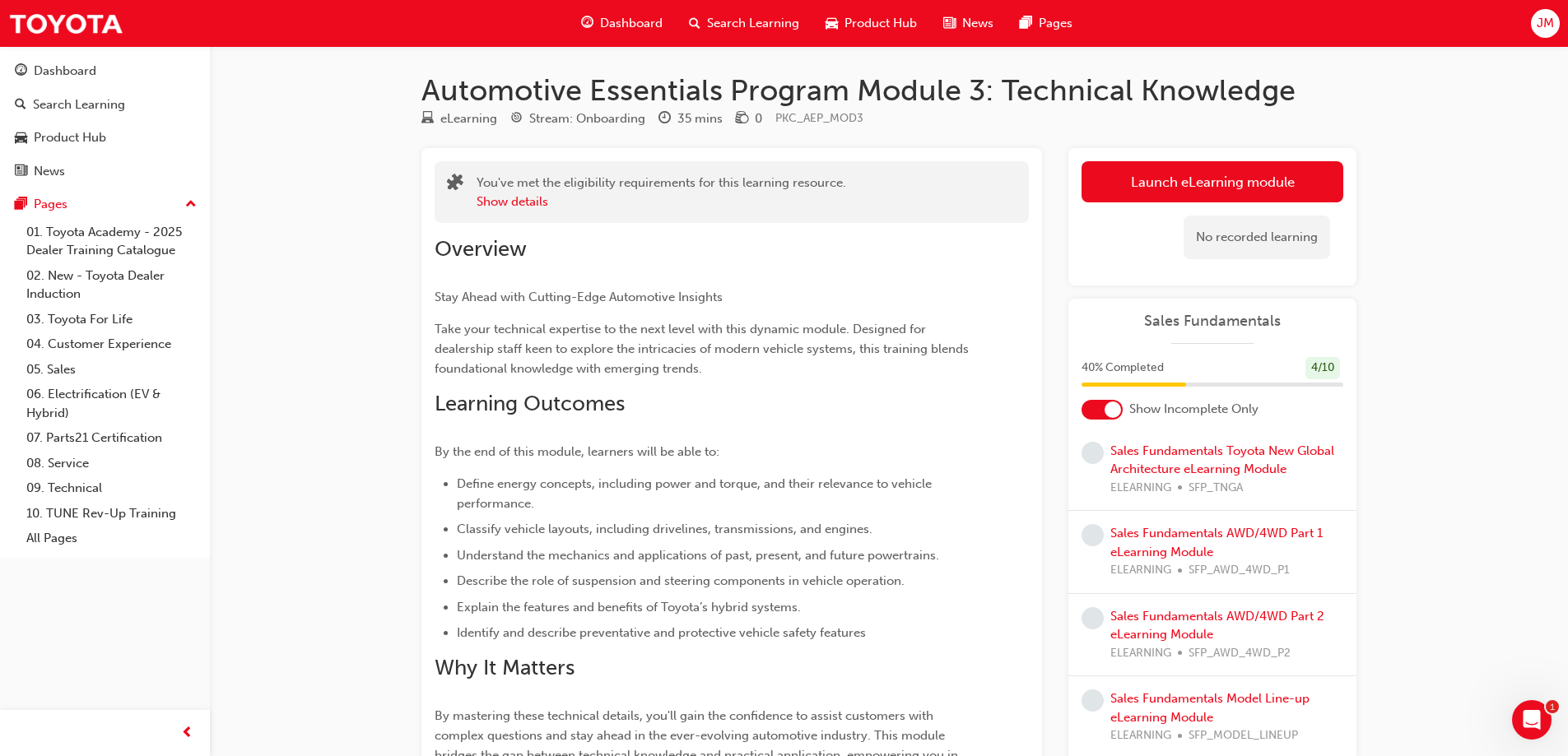 scroll, scrollTop: 0, scrollLeft: 0, axis: both 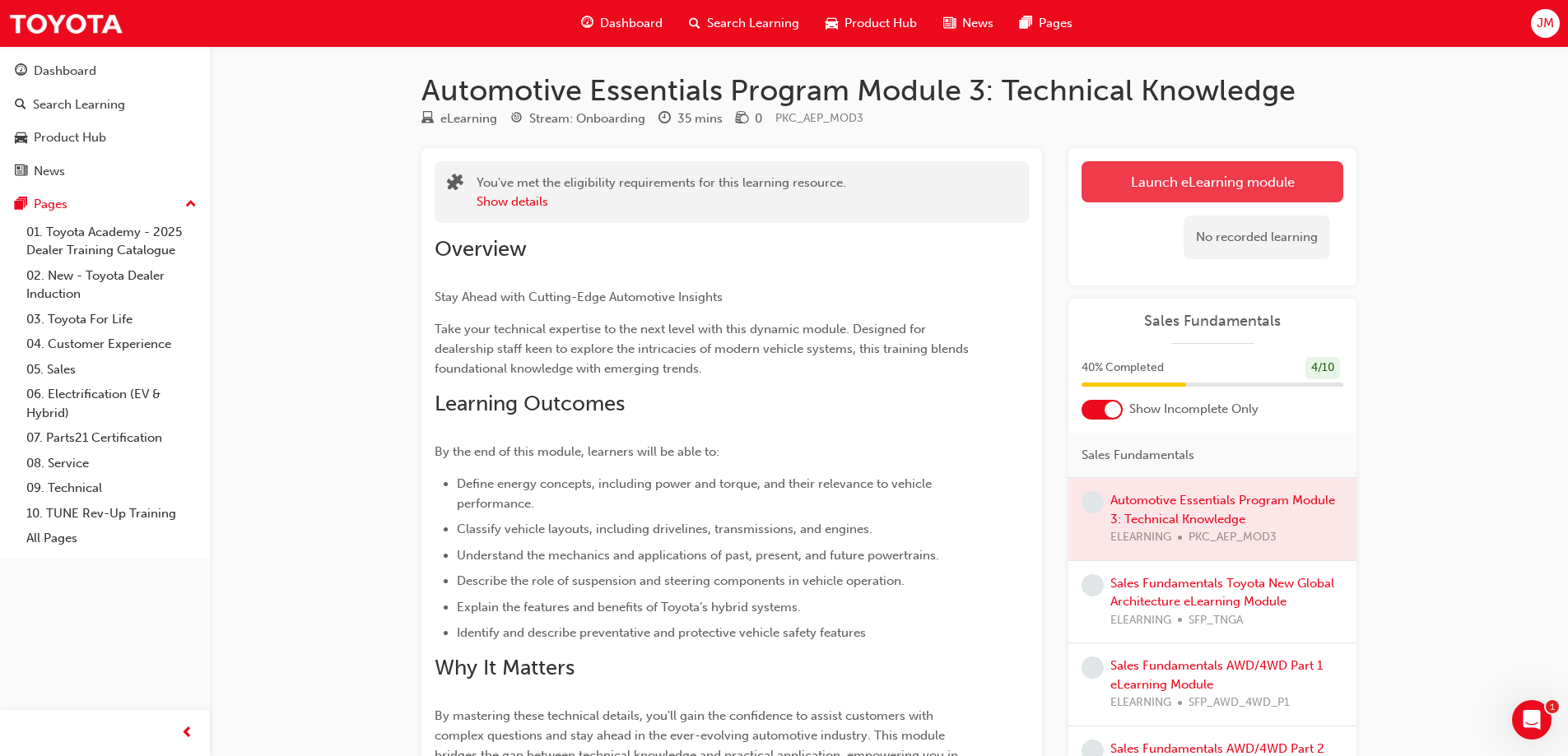 click on "Launch eLearning module" at bounding box center (1212, 182) 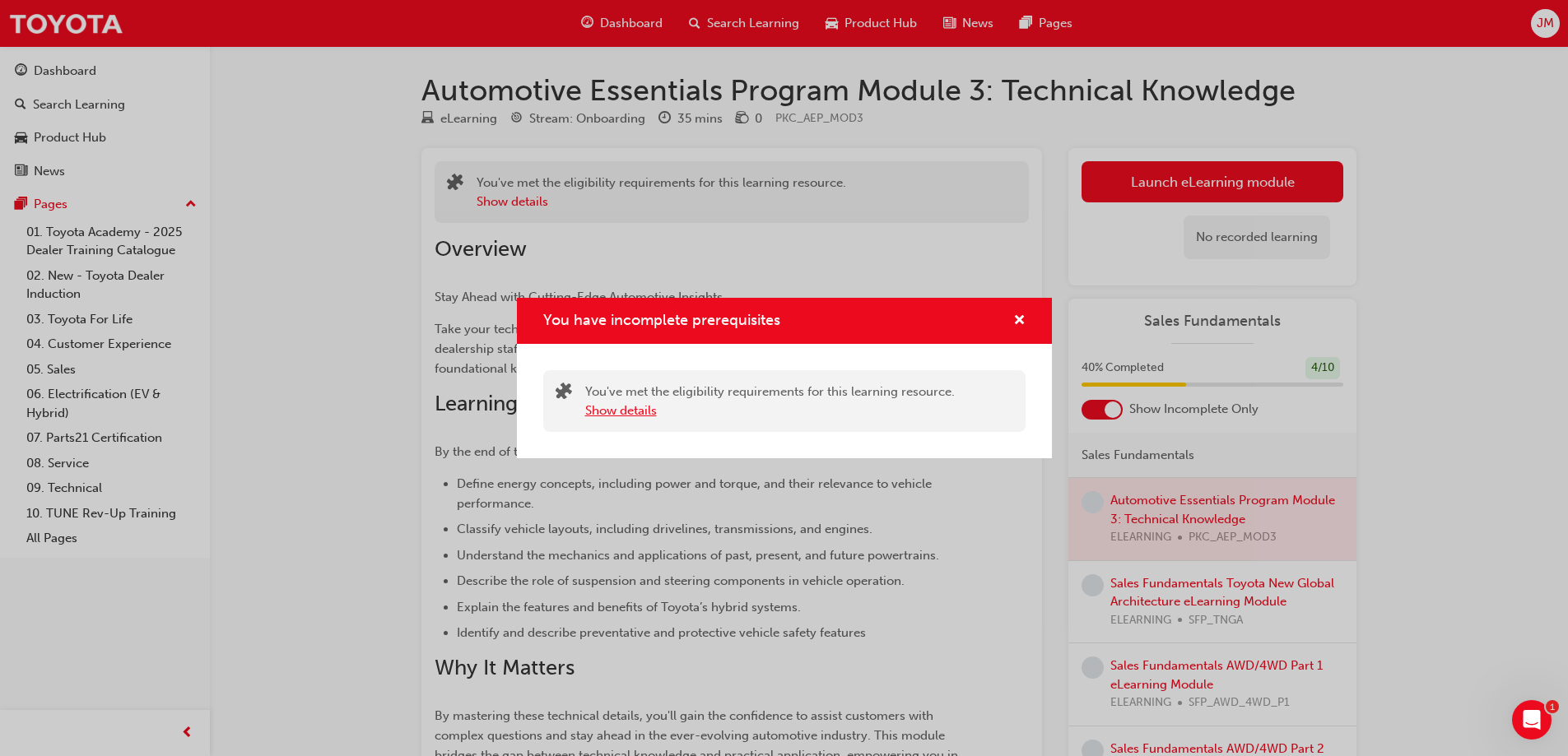 click on "Show details" at bounding box center (621, 410) 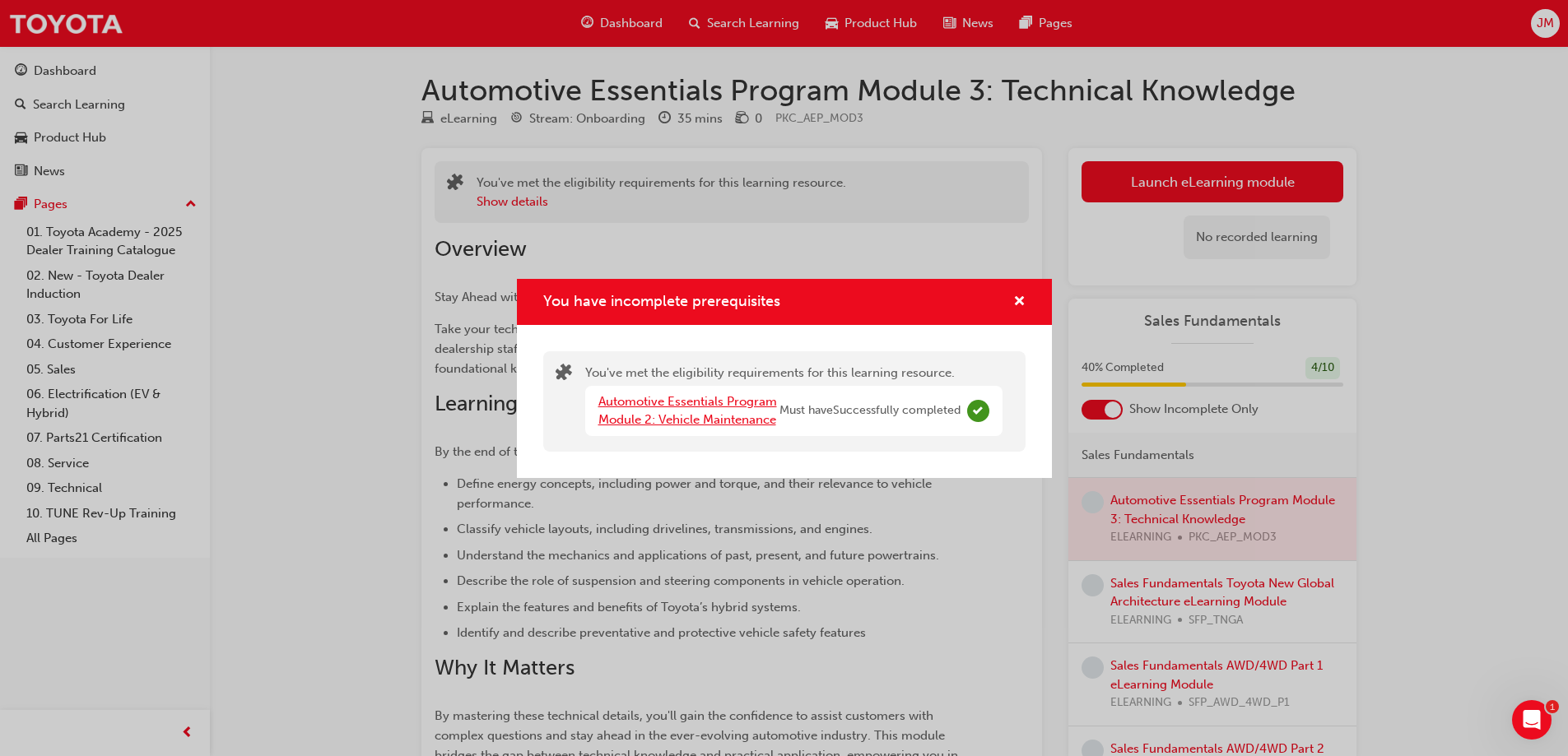 click on "Automotive Essentials Program Module 2: Vehicle Maintenance" at bounding box center [687, 410] 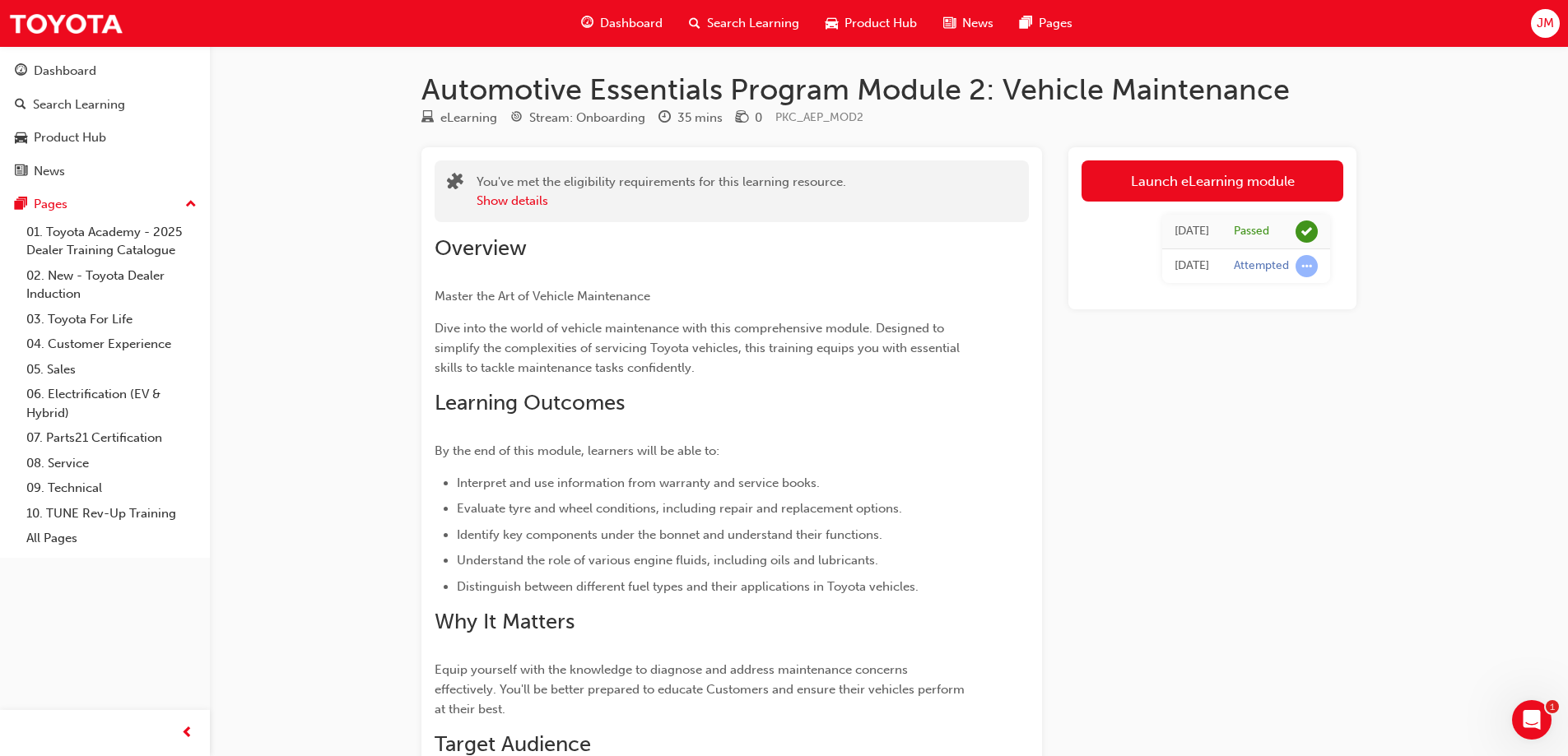 scroll, scrollTop: 0, scrollLeft: 0, axis: both 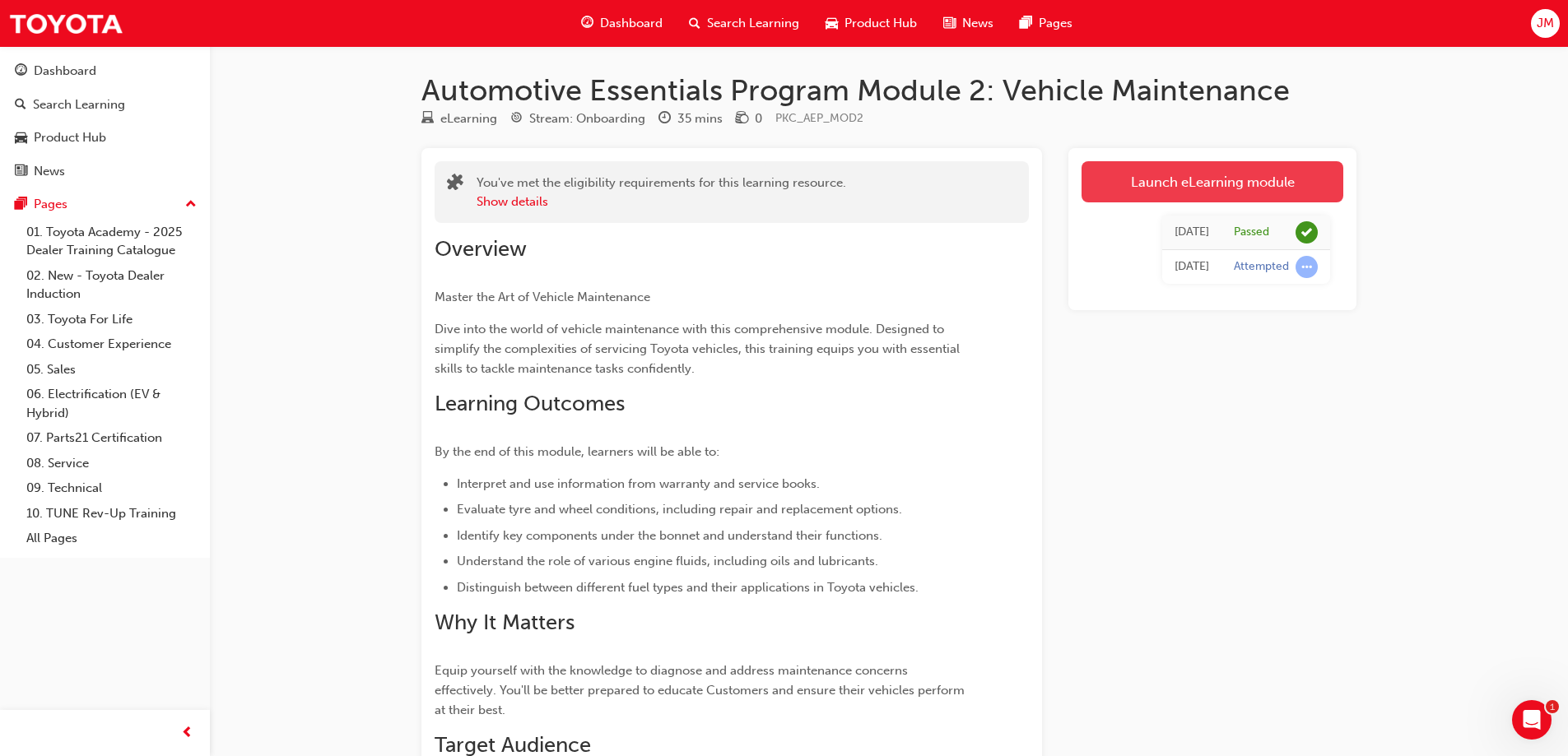 click on "Launch eLearning module" at bounding box center [1212, 182] 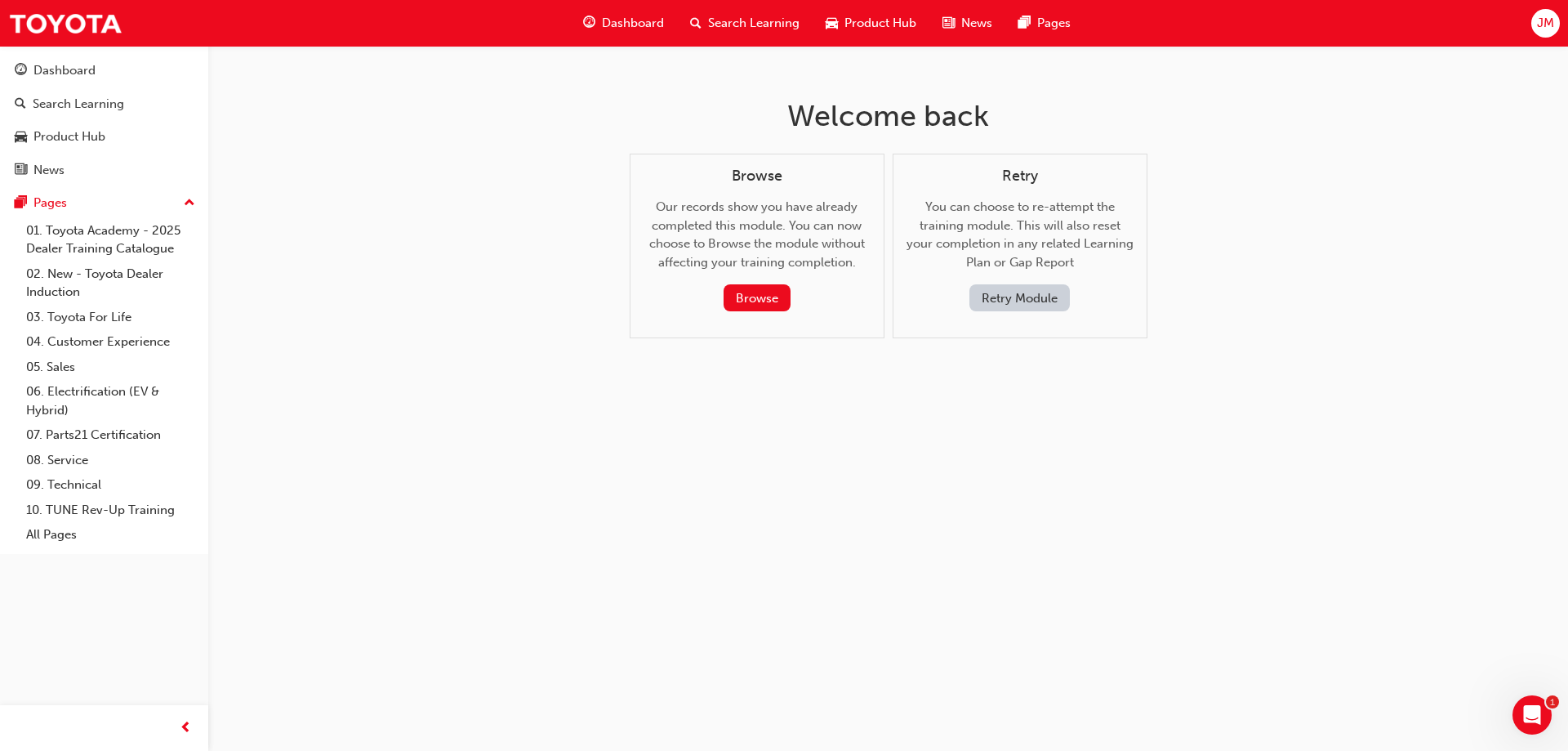 click on "Dashboard" at bounding box center [633, 23] 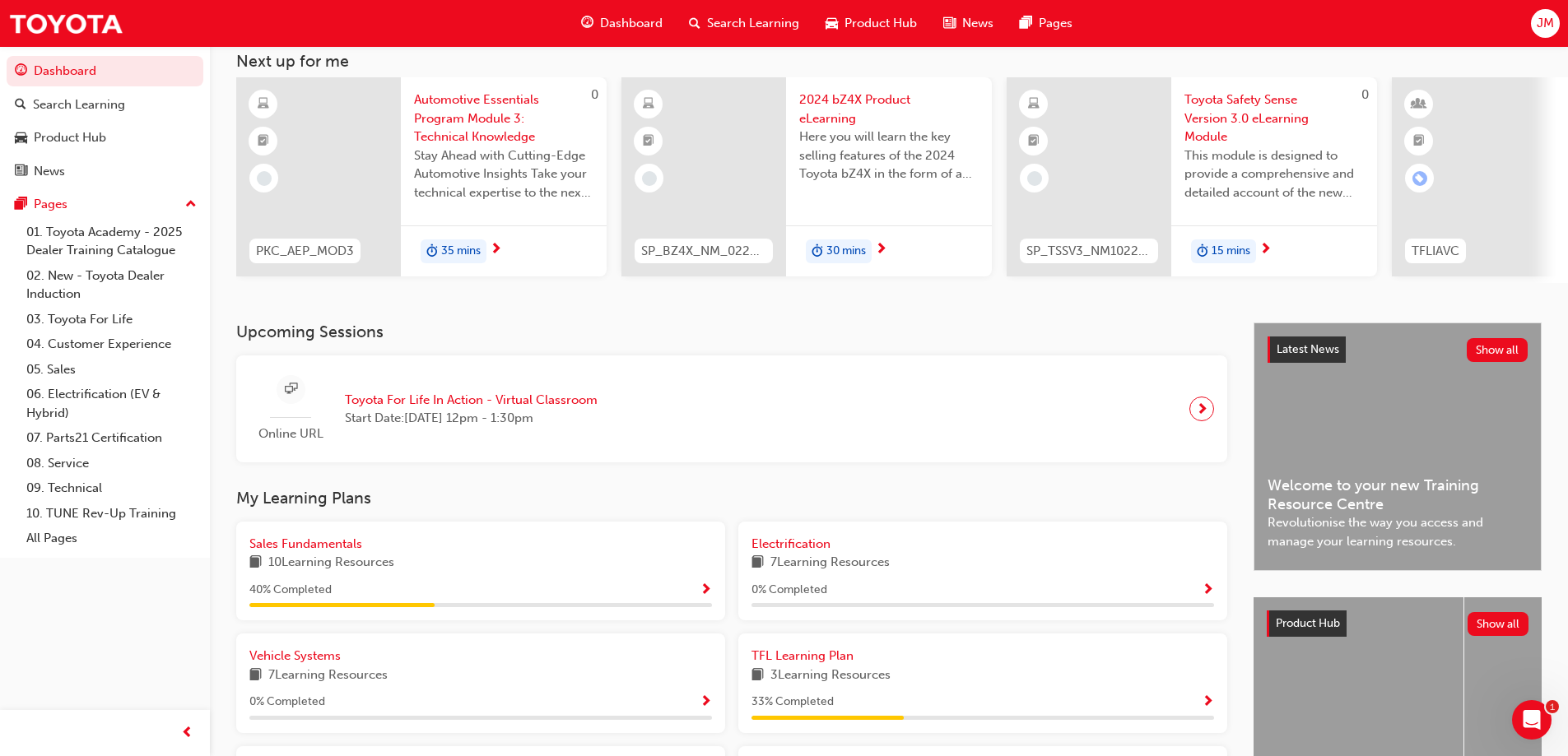 scroll, scrollTop: 247, scrollLeft: 0, axis: vertical 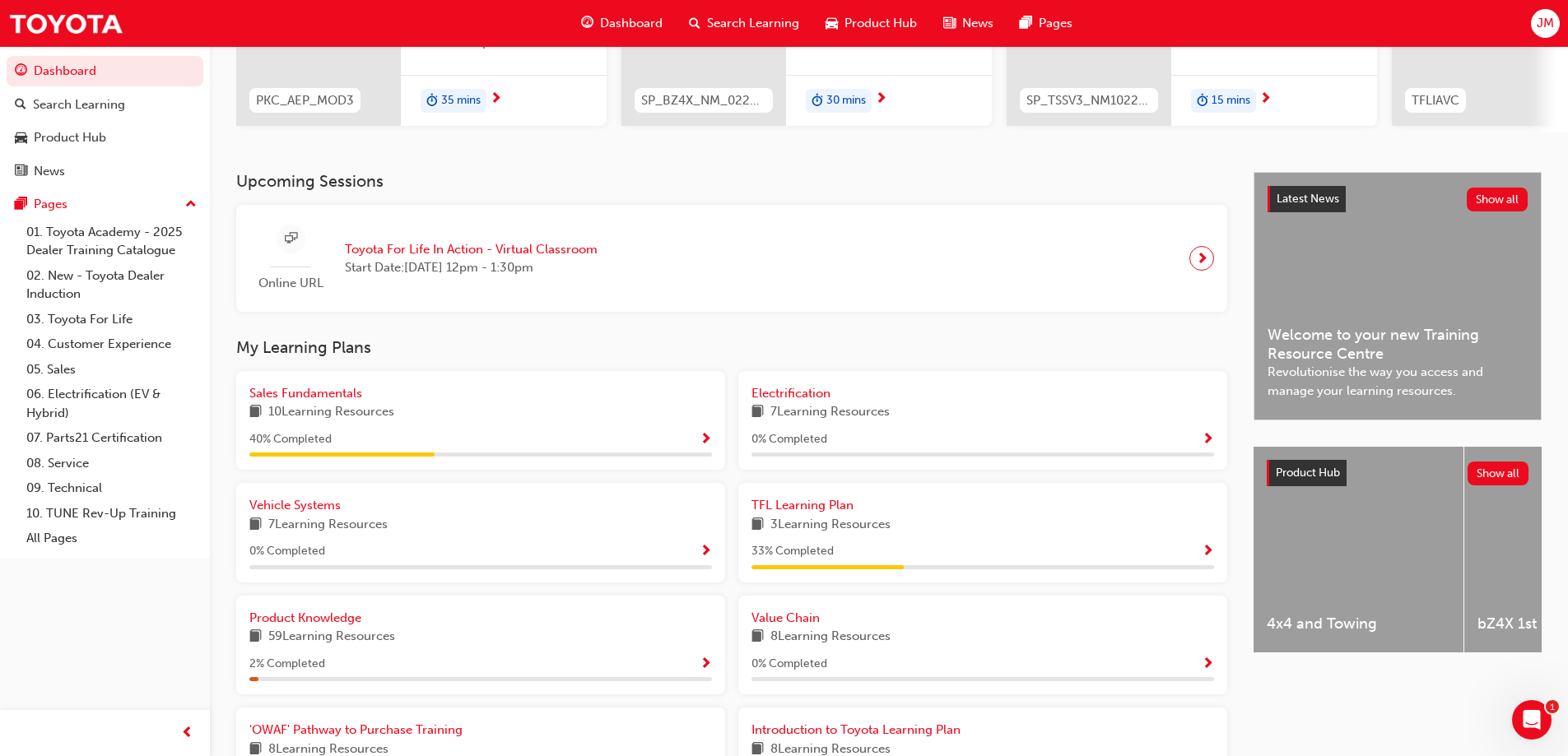 click on "Sales Fundamentals 10  Learning Resources 40 % Completed" at bounding box center [481, 420] 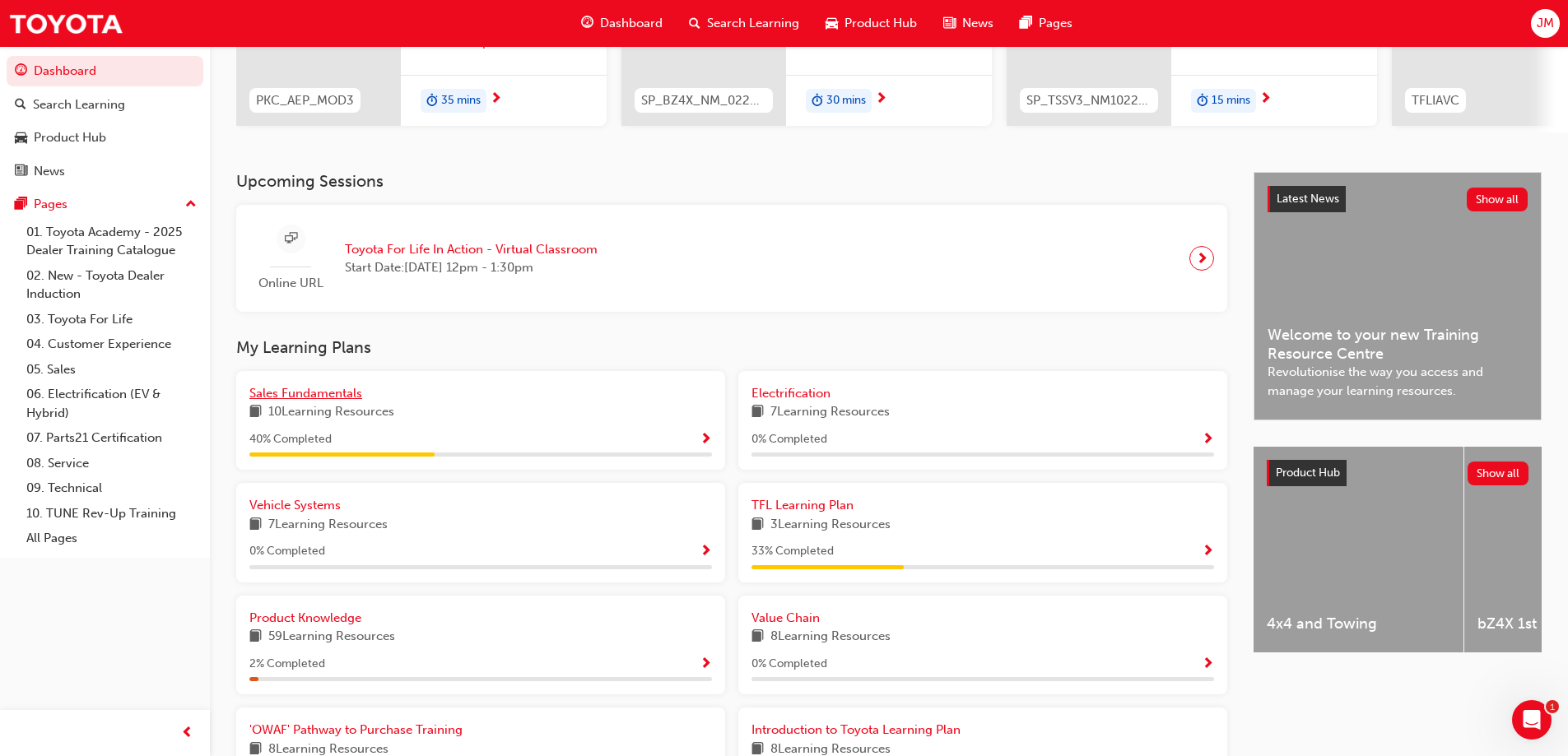 click on "Sales Fundamentals" at bounding box center (305, 393) 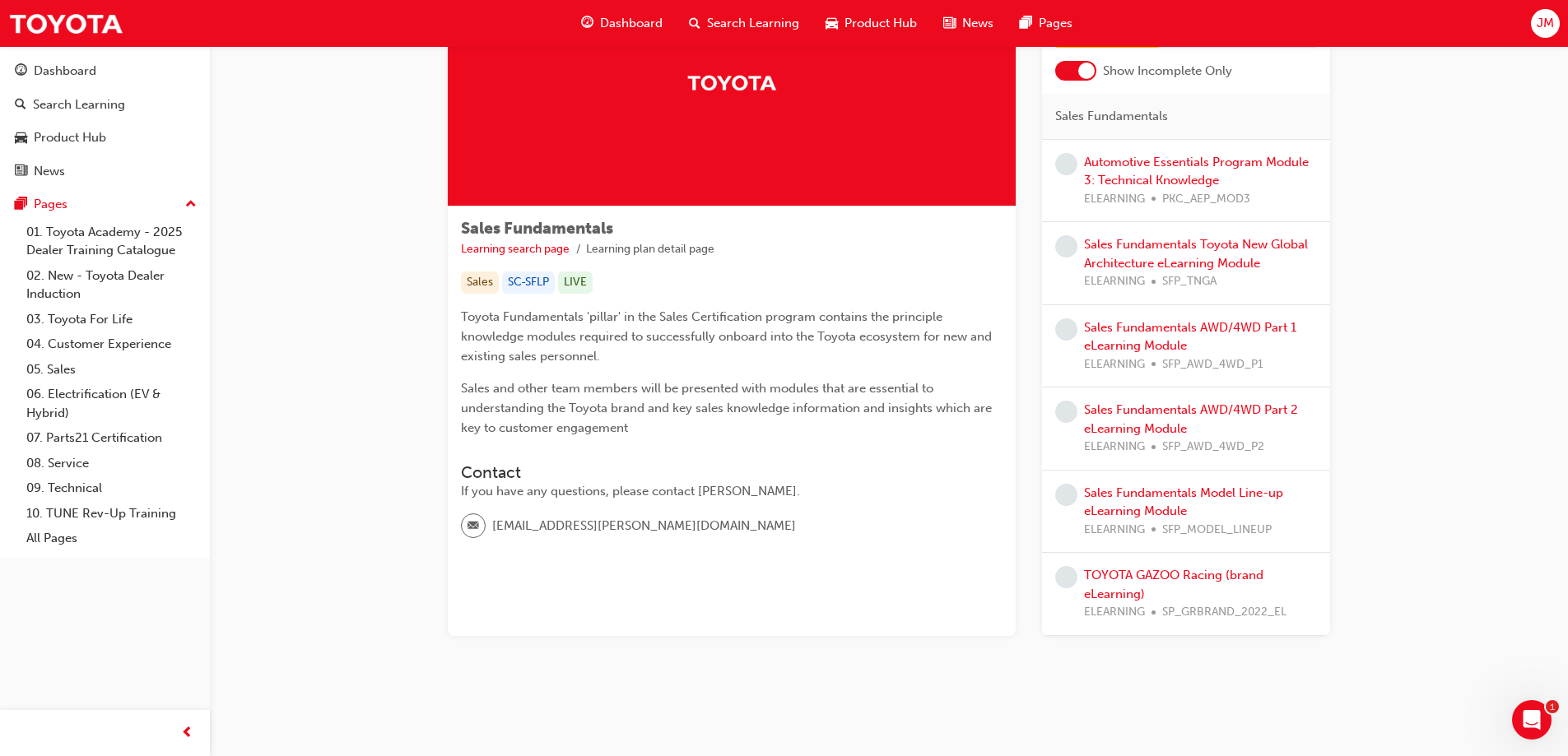 scroll, scrollTop: 126, scrollLeft: 0, axis: vertical 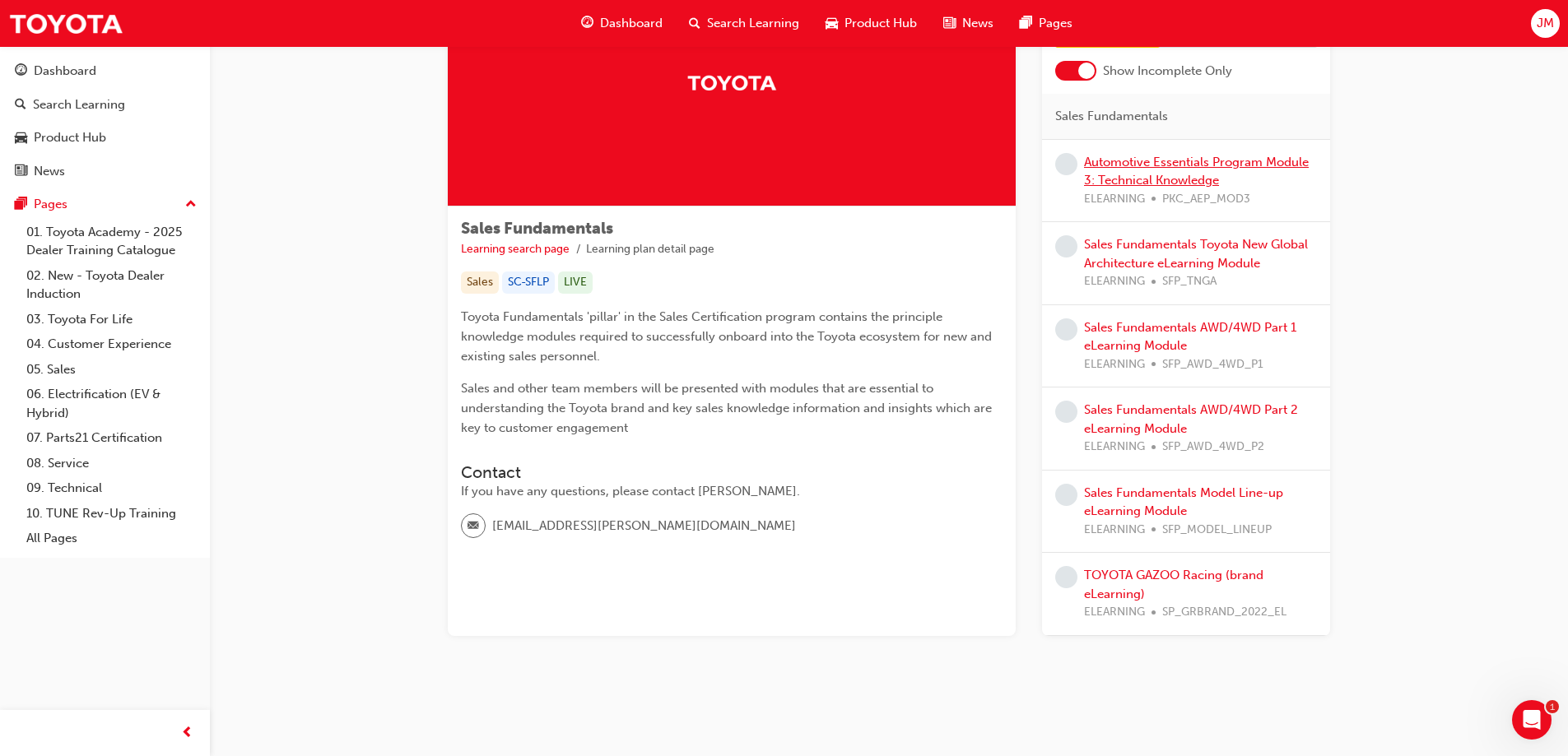 click on "Automotive Essentials Program  Module 3: Technical Knowledge" at bounding box center [1196, 171] 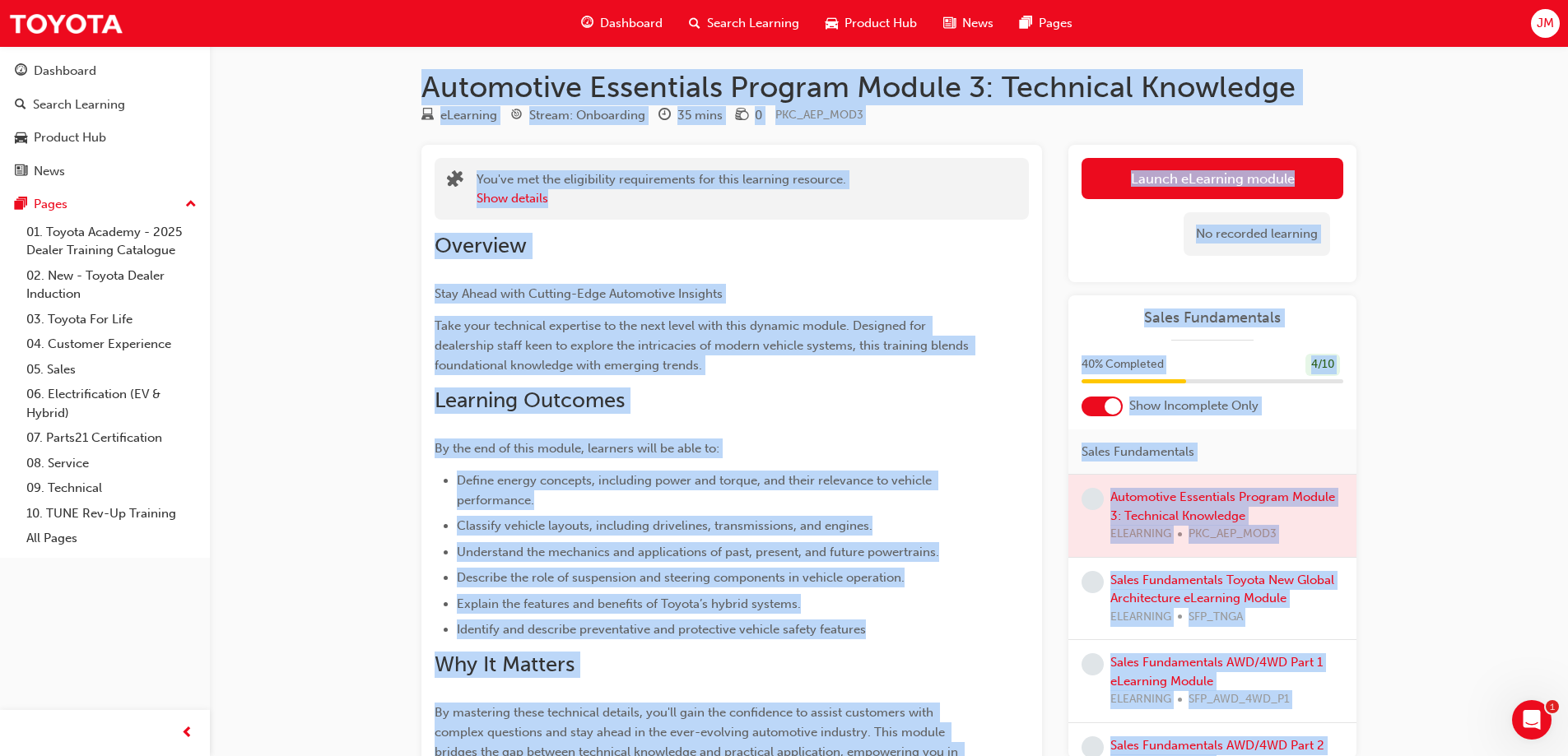 scroll, scrollTop: 0, scrollLeft: 0, axis: both 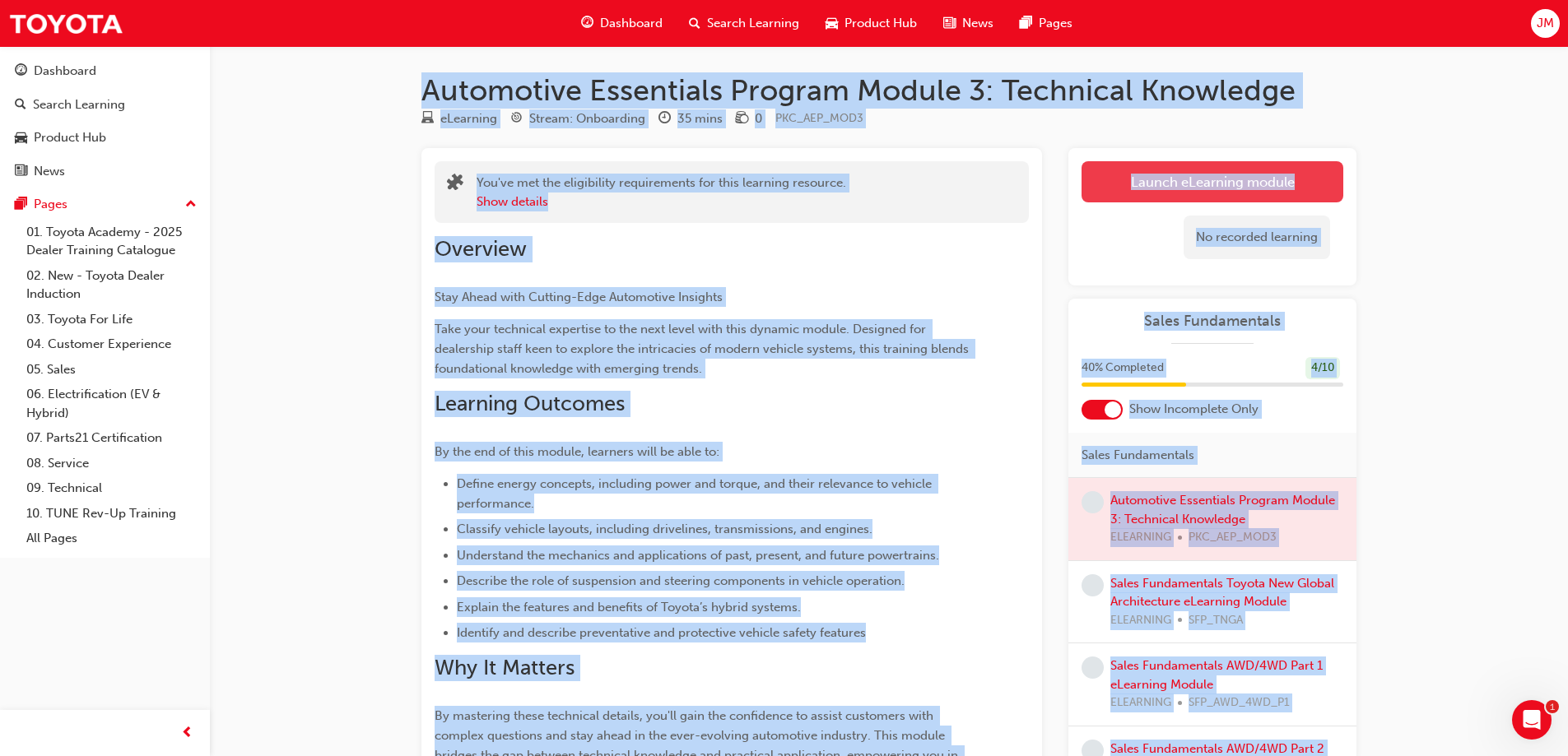 click on "Launch eLearning module" at bounding box center [1212, 182] 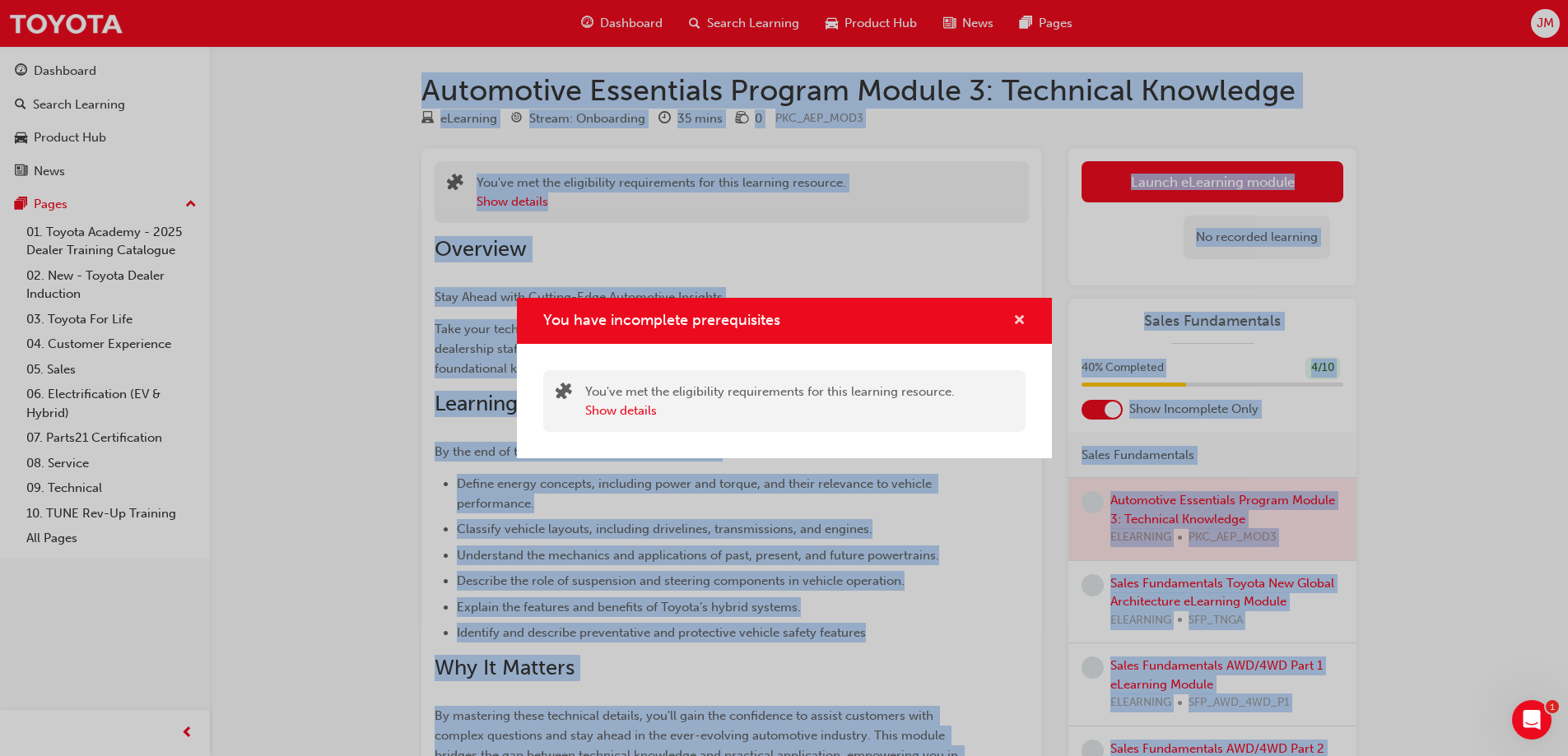 click at bounding box center (1019, 322) 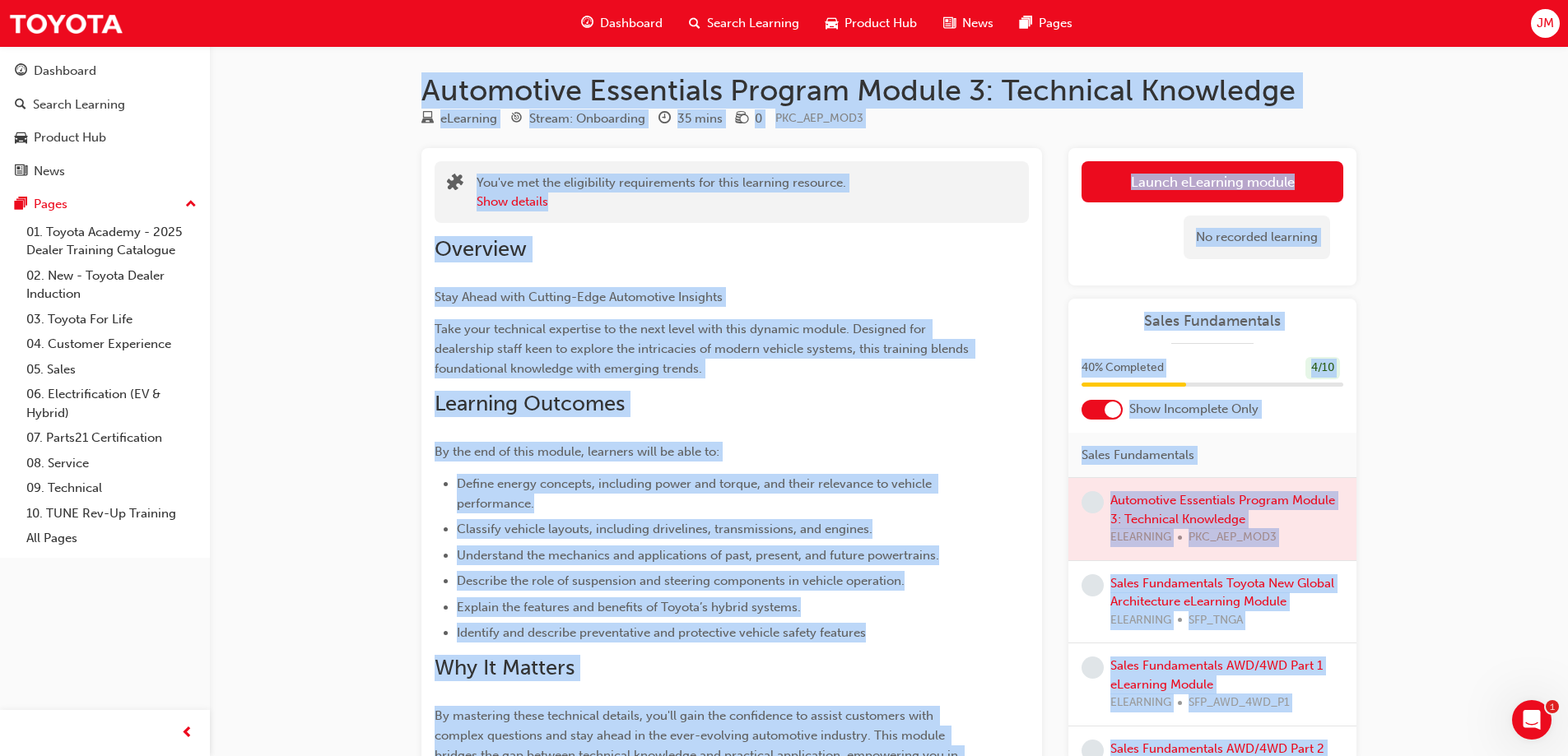 click at bounding box center (1113, 410) 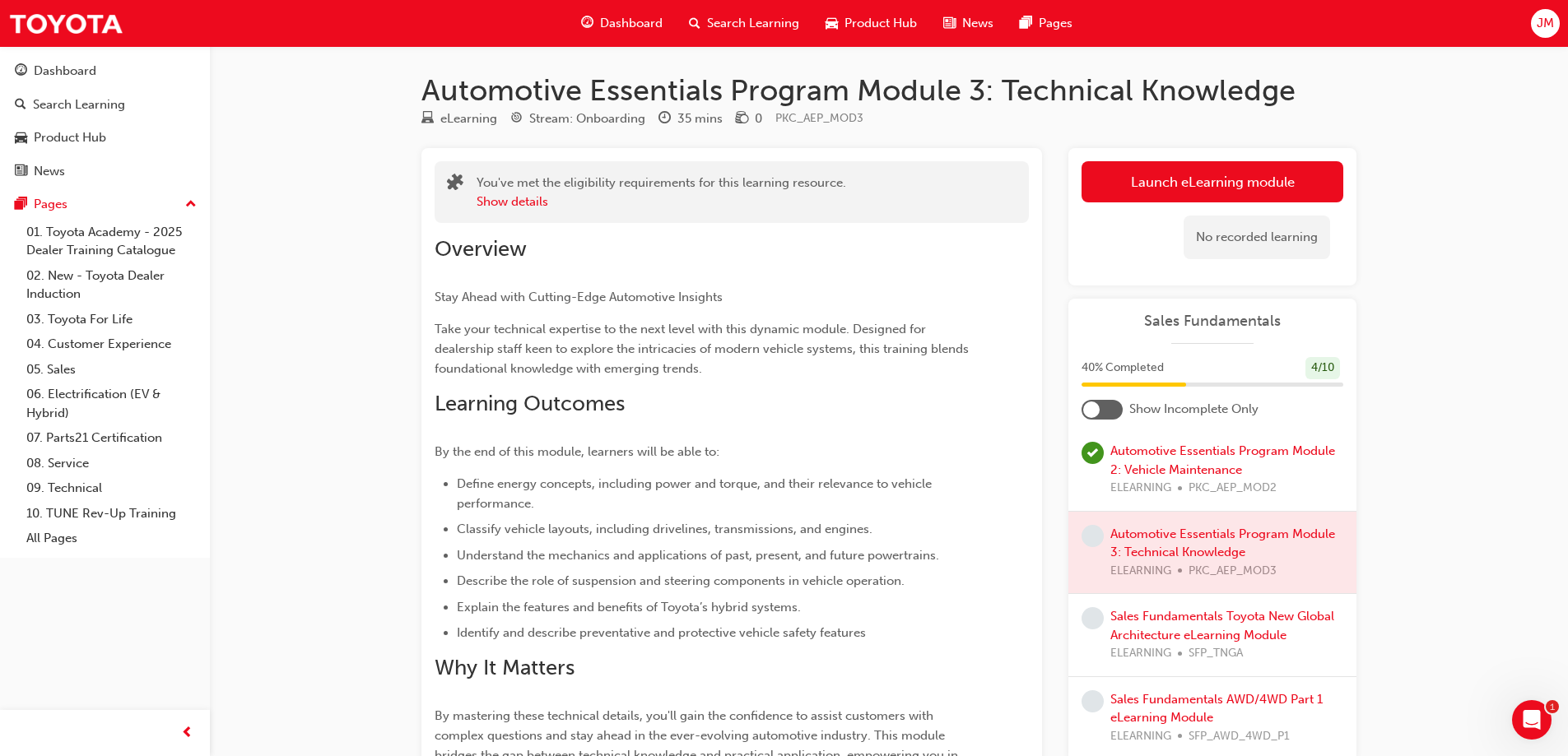 scroll, scrollTop: 329, scrollLeft: 0, axis: vertical 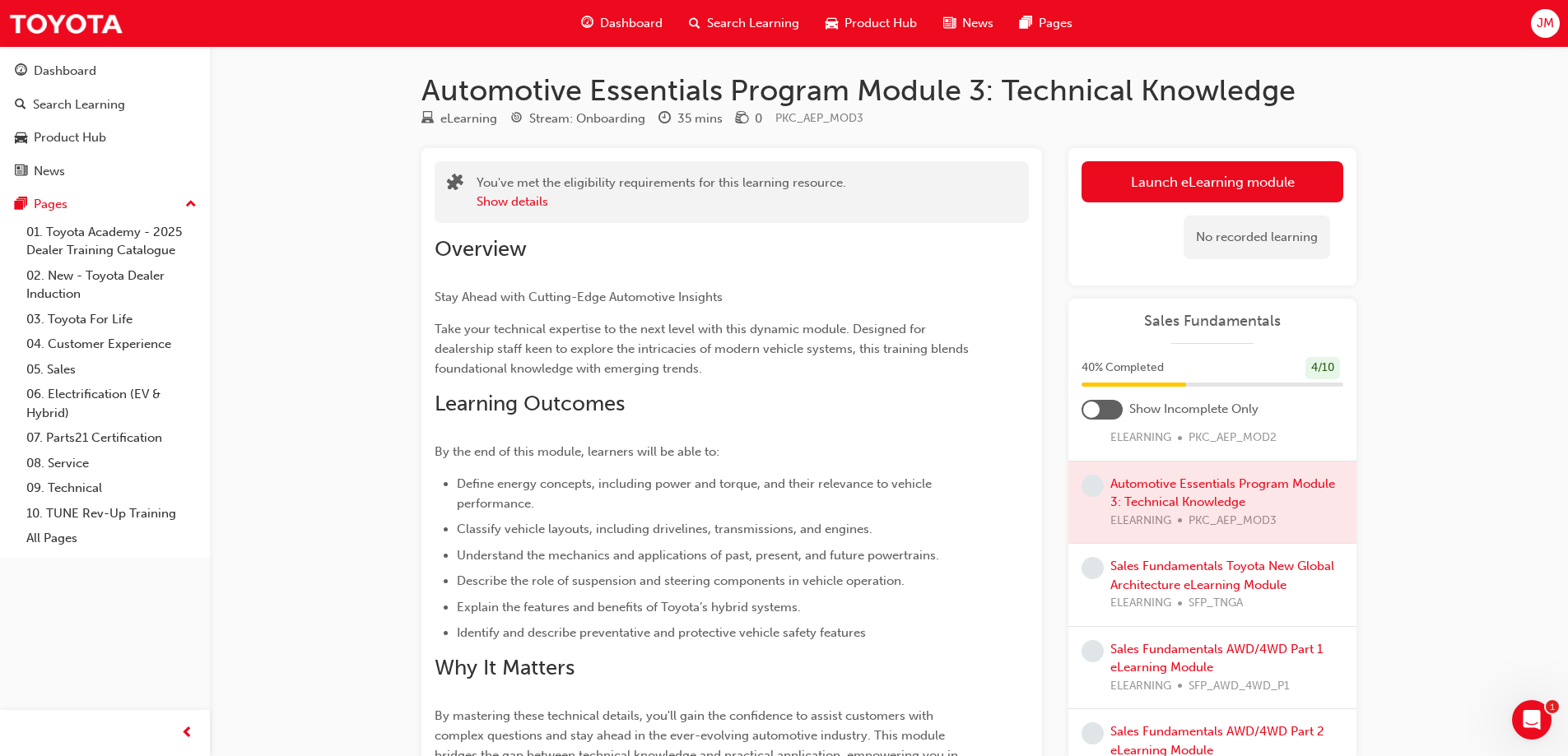 click at bounding box center (1212, 503) 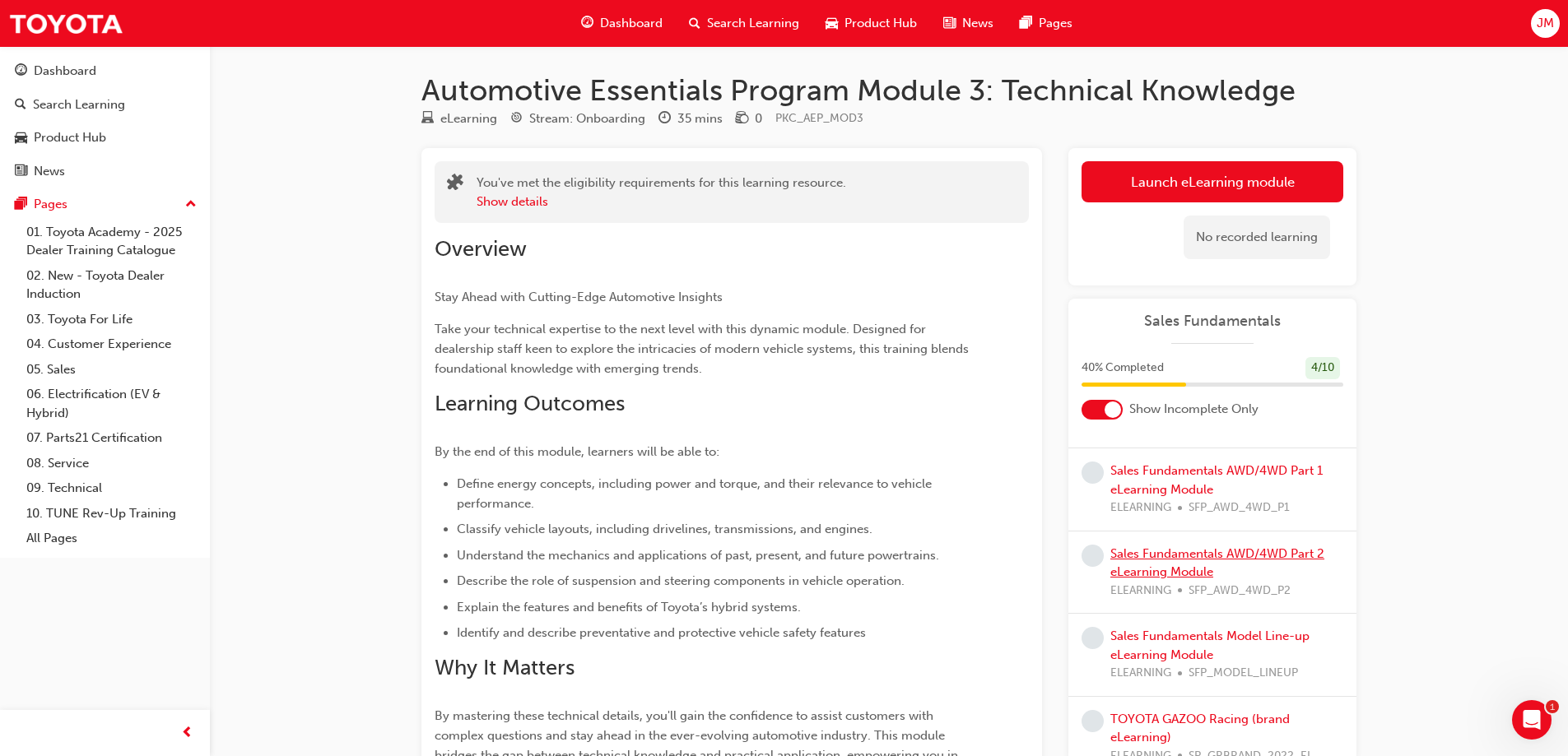 scroll, scrollTop: 212, scrollLeft: 0, axis: vertical 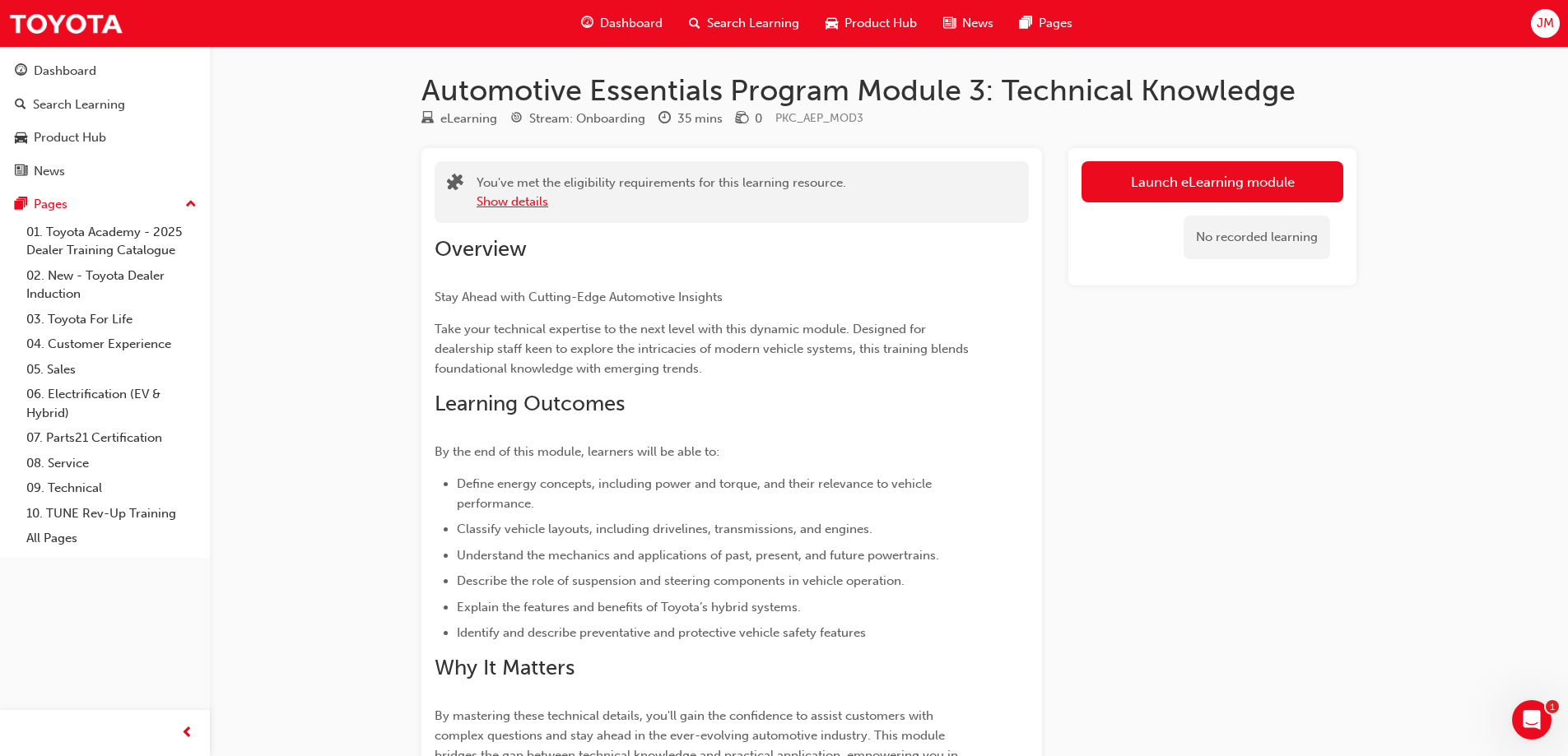 click on "Show details" at bounding box center (512, 202) 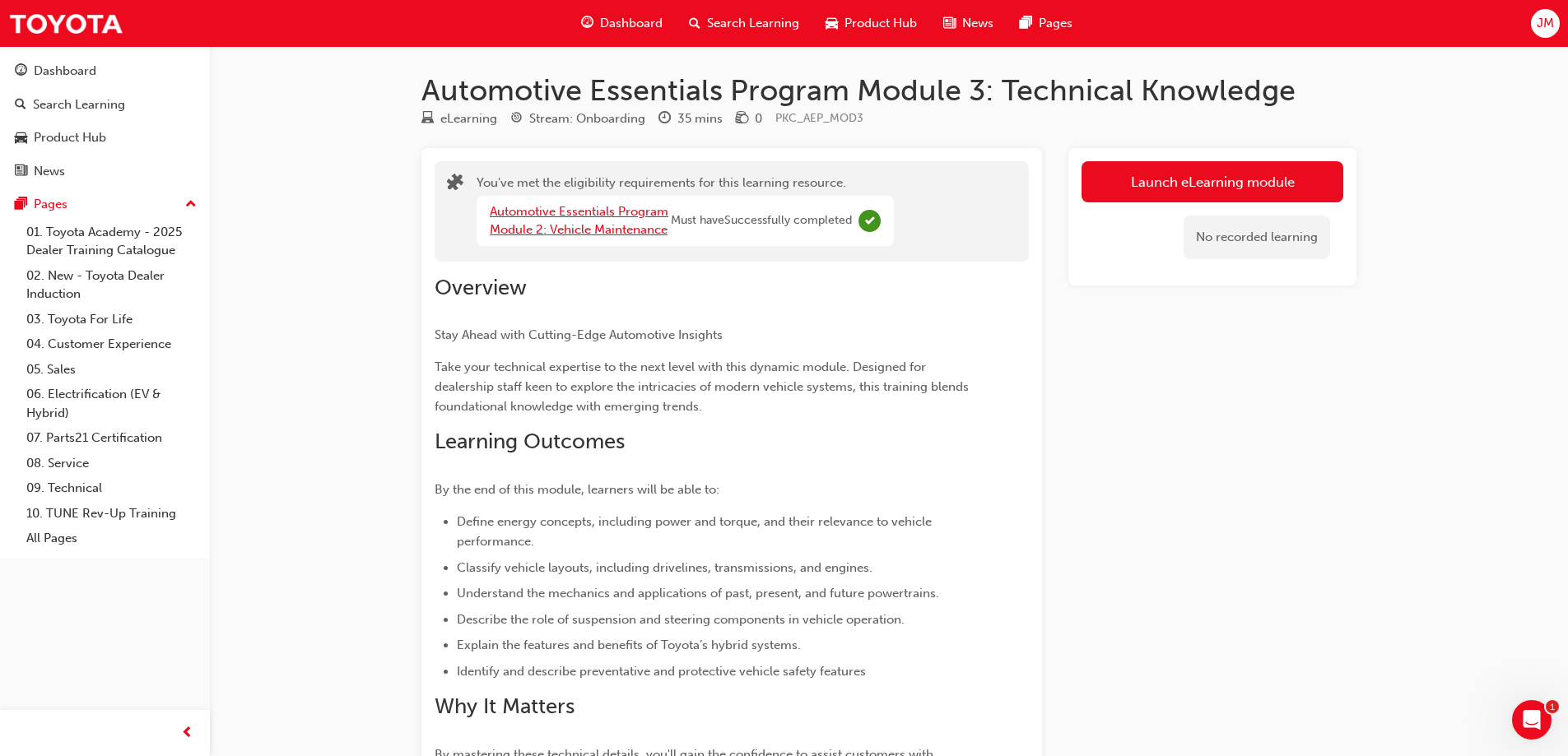 click on "Automotive Essentials Program Module 2: Vehicle Maintenance" at bounding box center (579, 220) 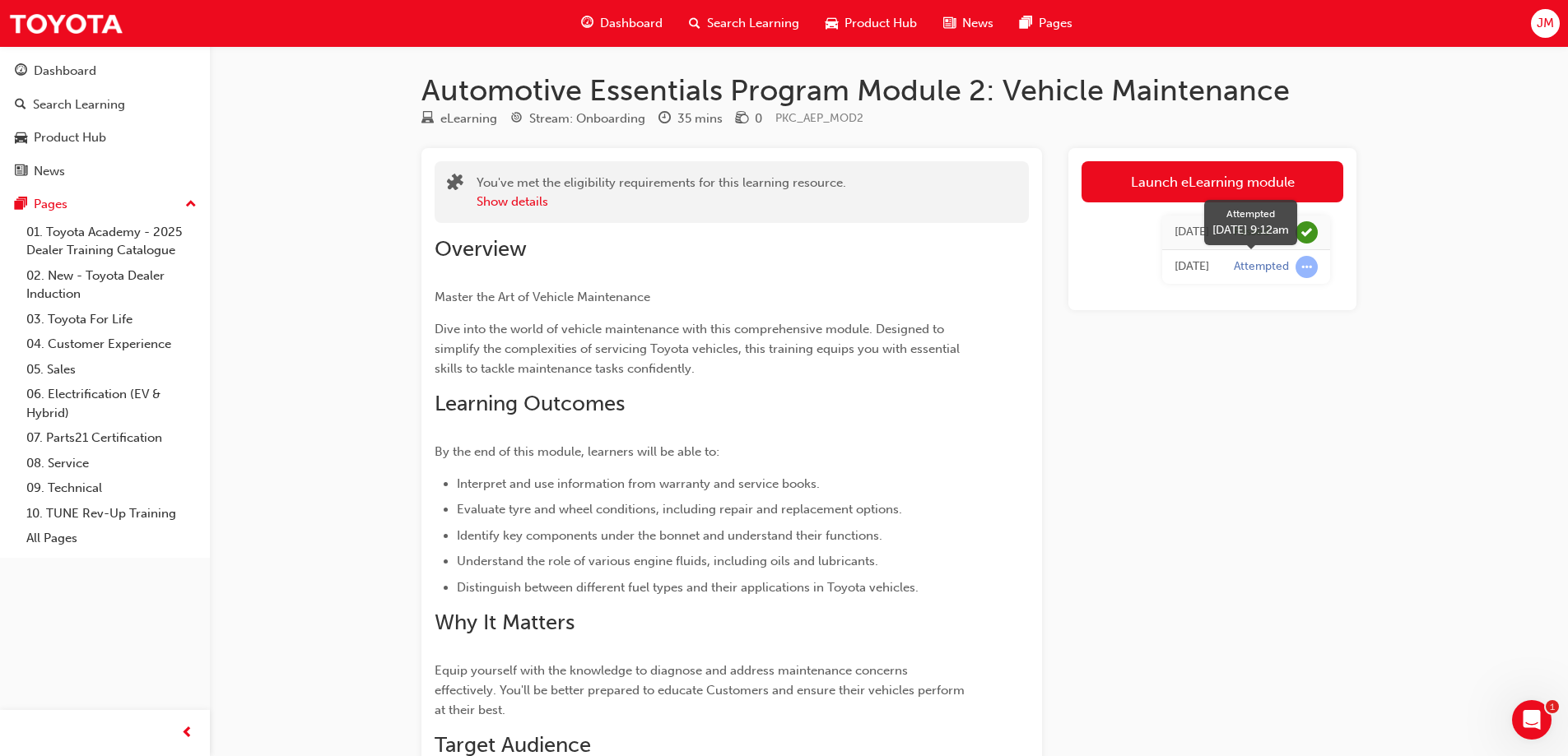 click at bounding box center (1306, 267) 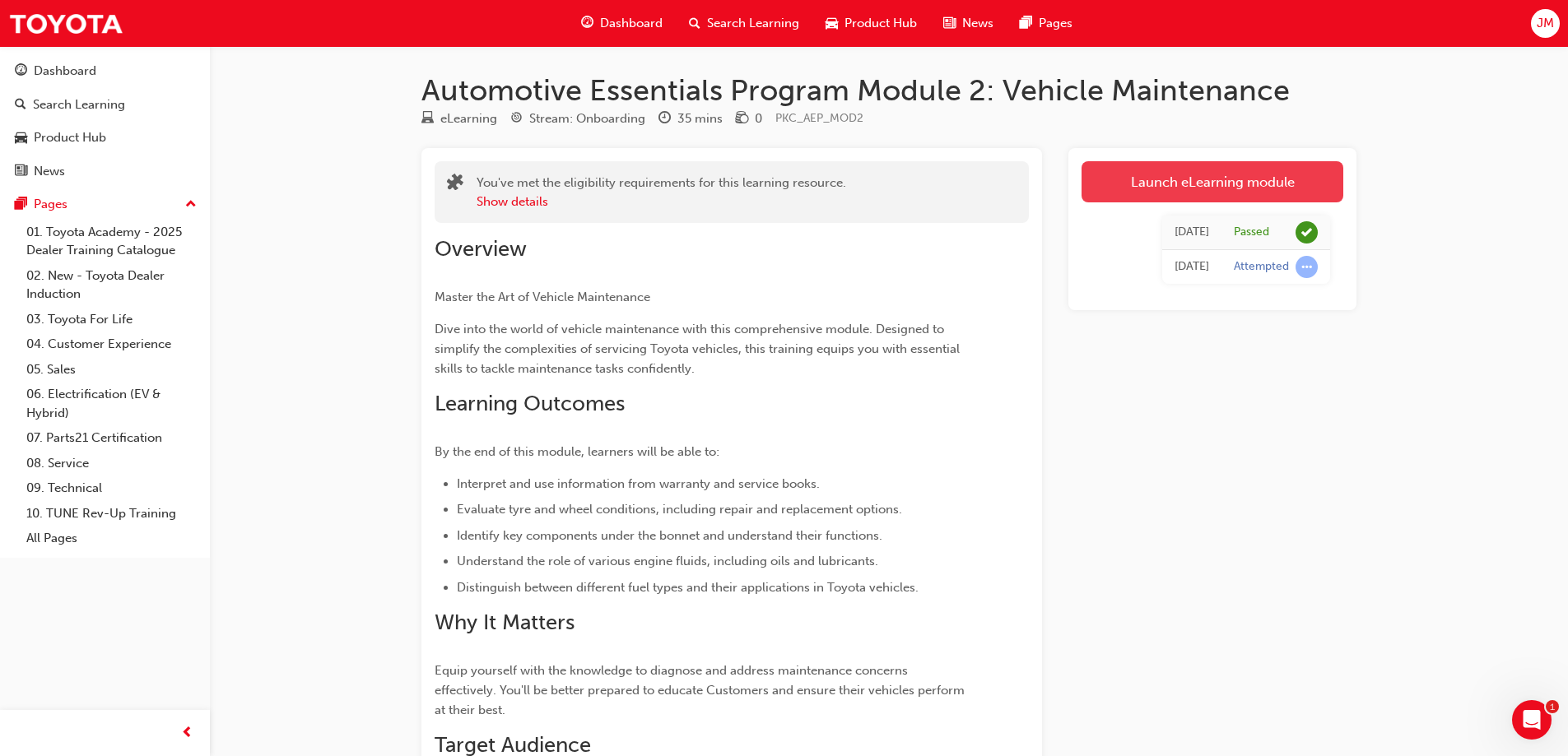 click on "Launch eLearning module" at bounding box center (1212, 182) 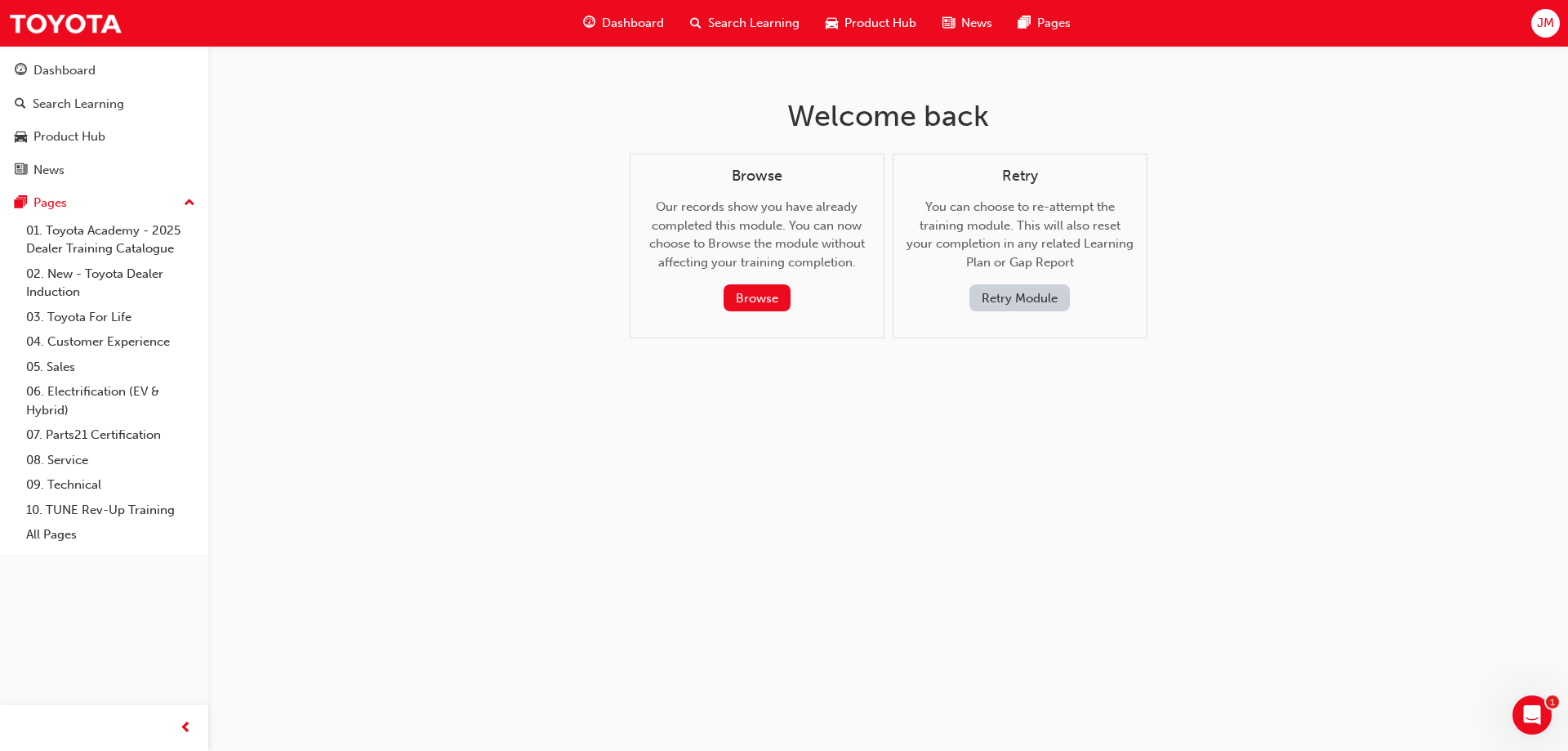 click on "Dashboard Search Learning Product Hub News Pages" at bounding box center [826, 23] 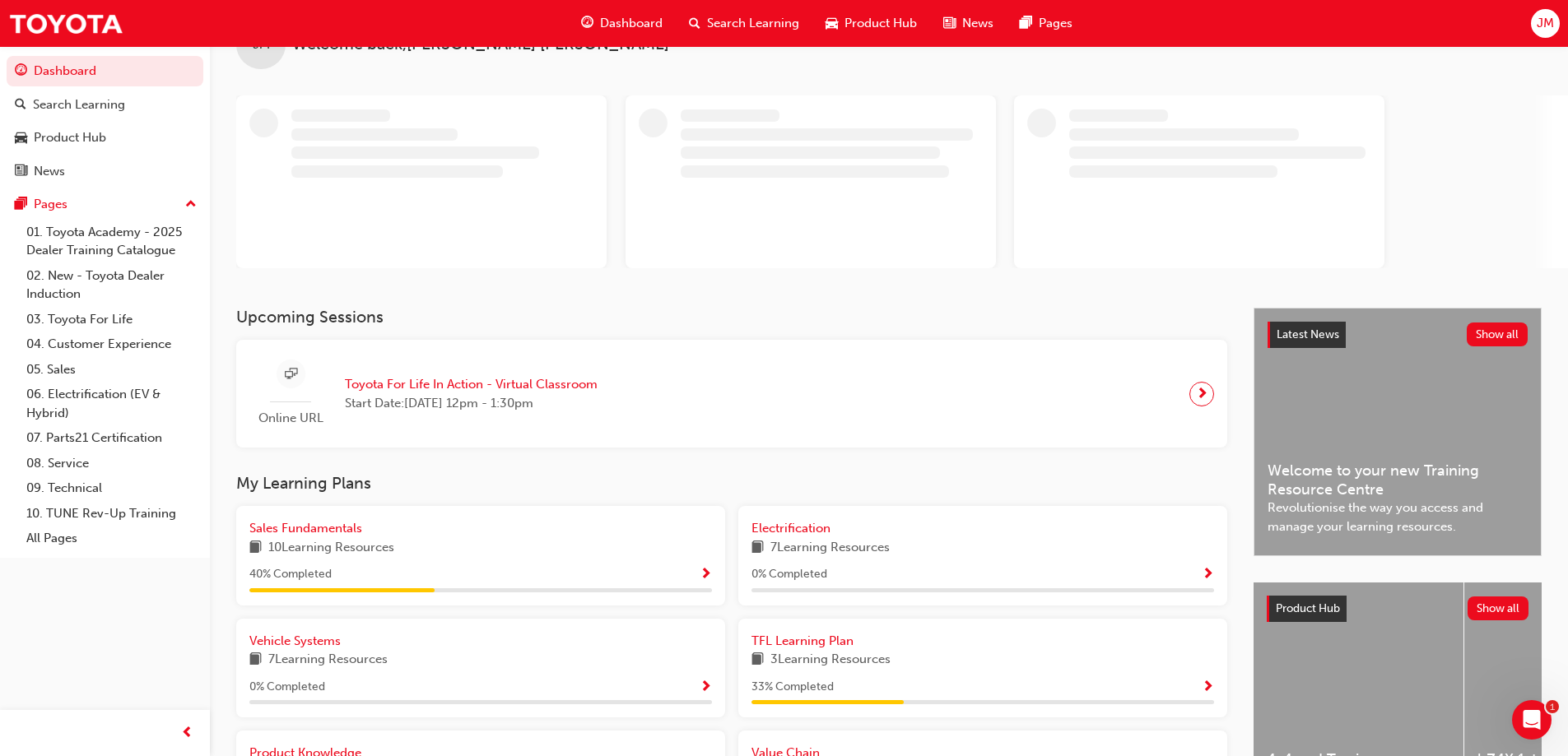 scroll, scrollTop: 165, scrollLeft: 0, axis: vertical 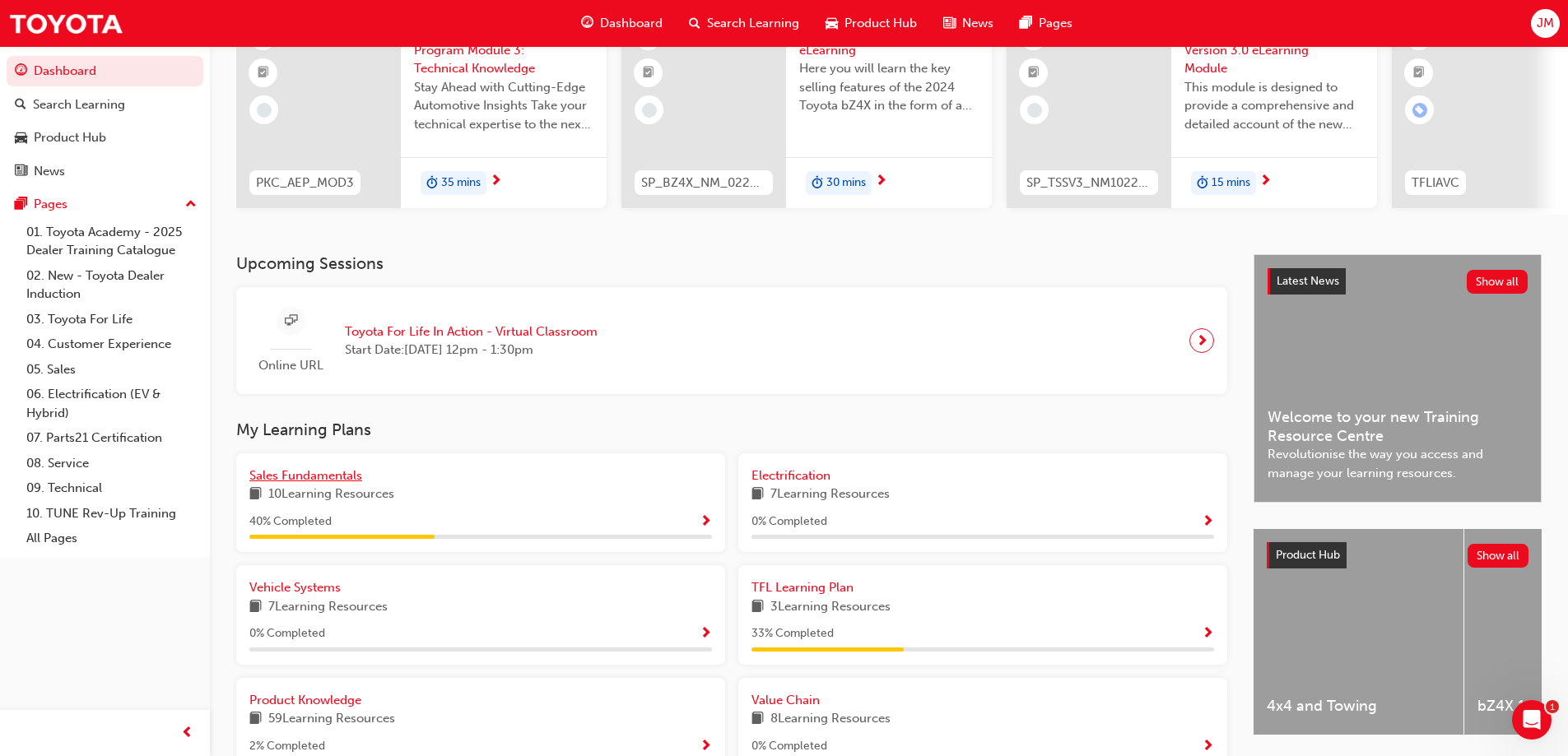 click on "Sales Fundamentals" at bounding box center (305, 475) 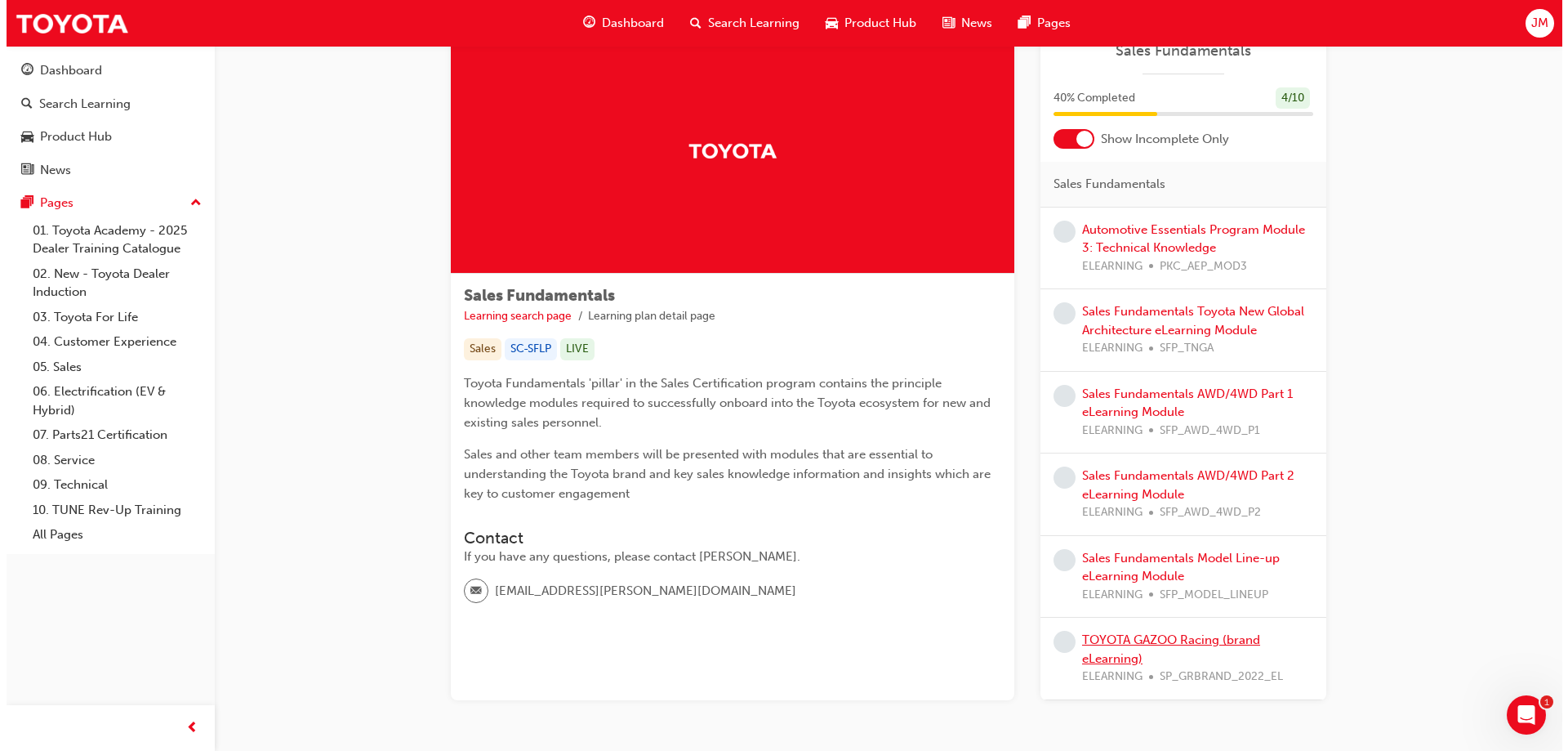 scroll, scrollTop: 0, scrollLeft: 0, axis: both 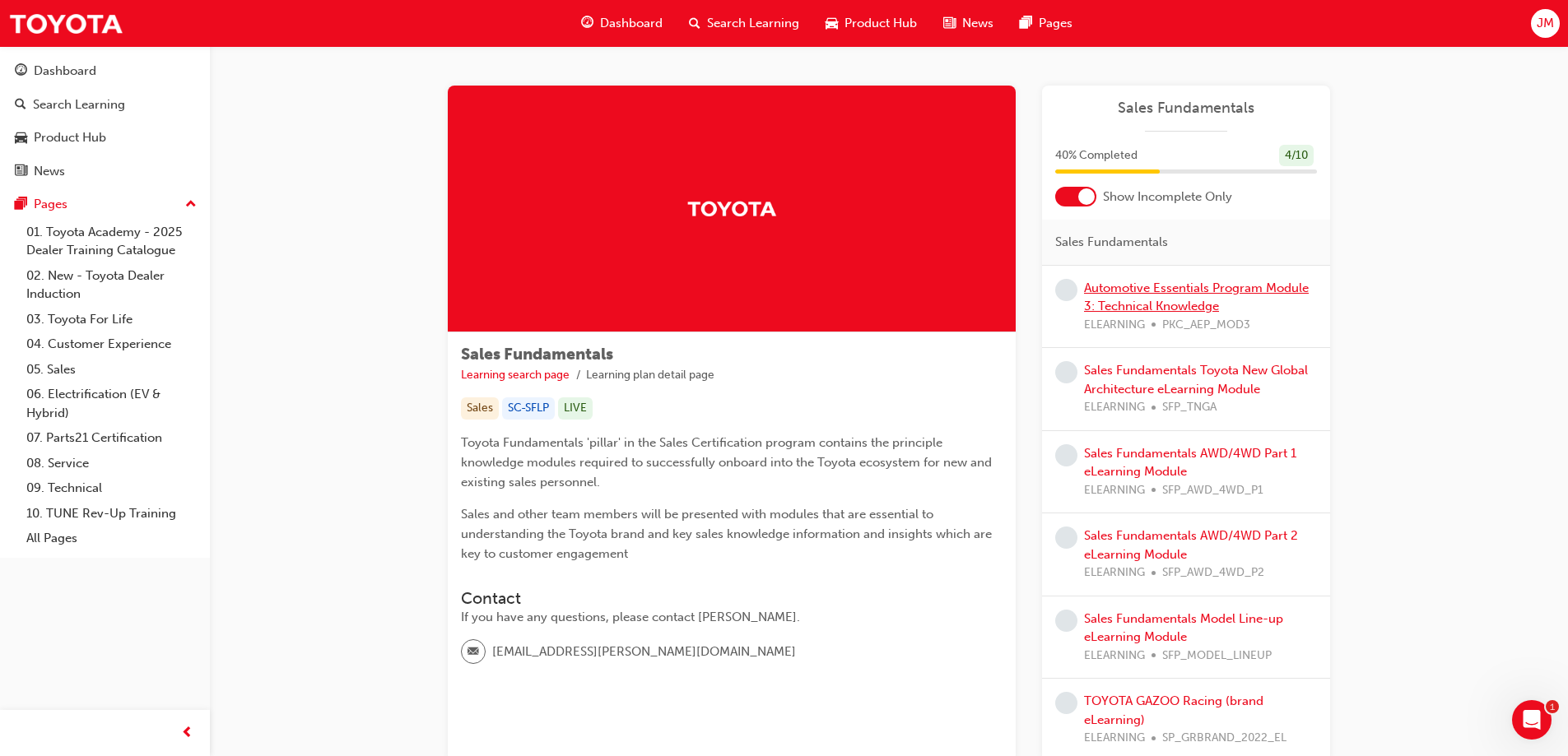 click on "Automotive Essentials Program  Module 3: Technical Knowledge" at bounding box center [1196, 297] 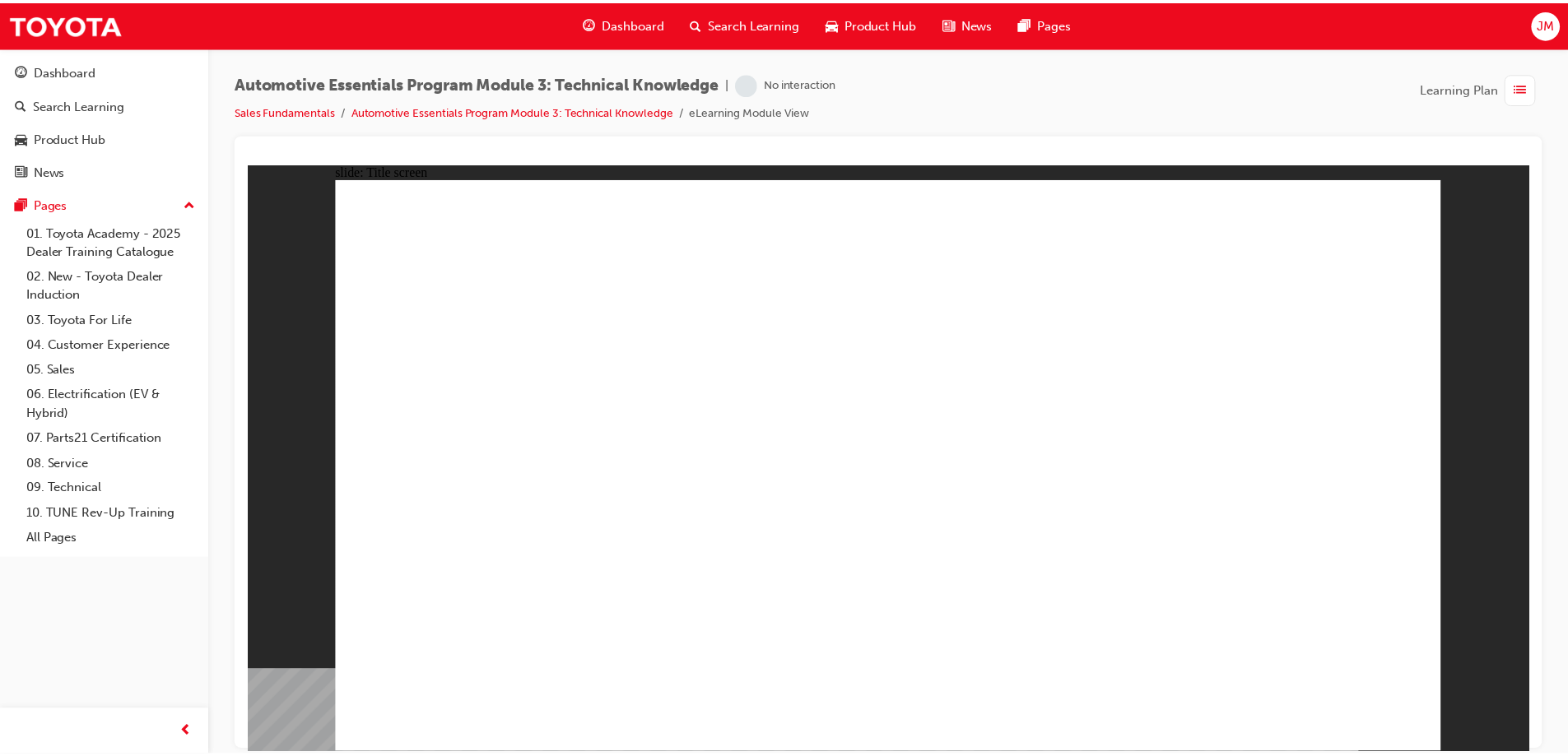 scroll, scrollTop: 0, scrollLeft: 0, axis: both 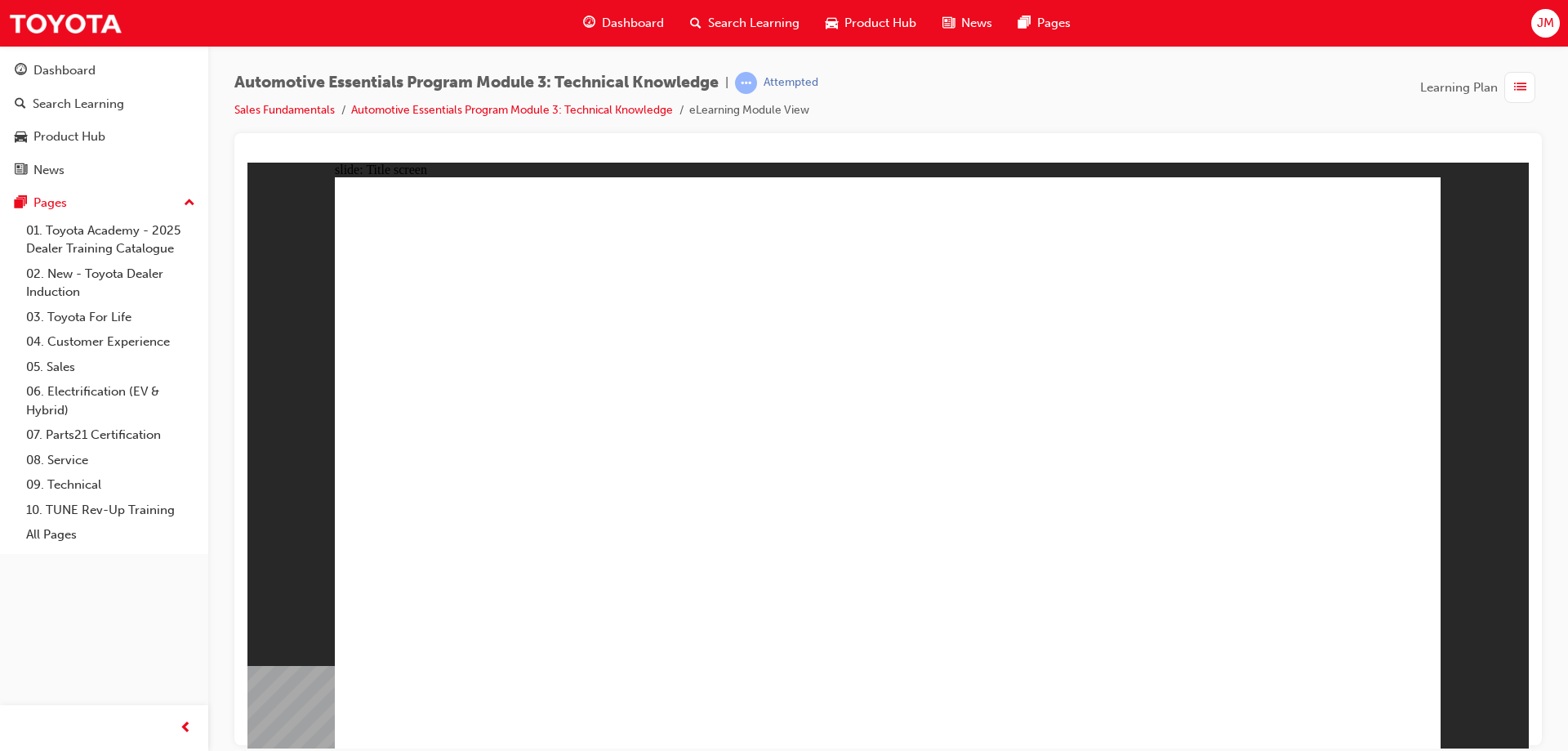 click 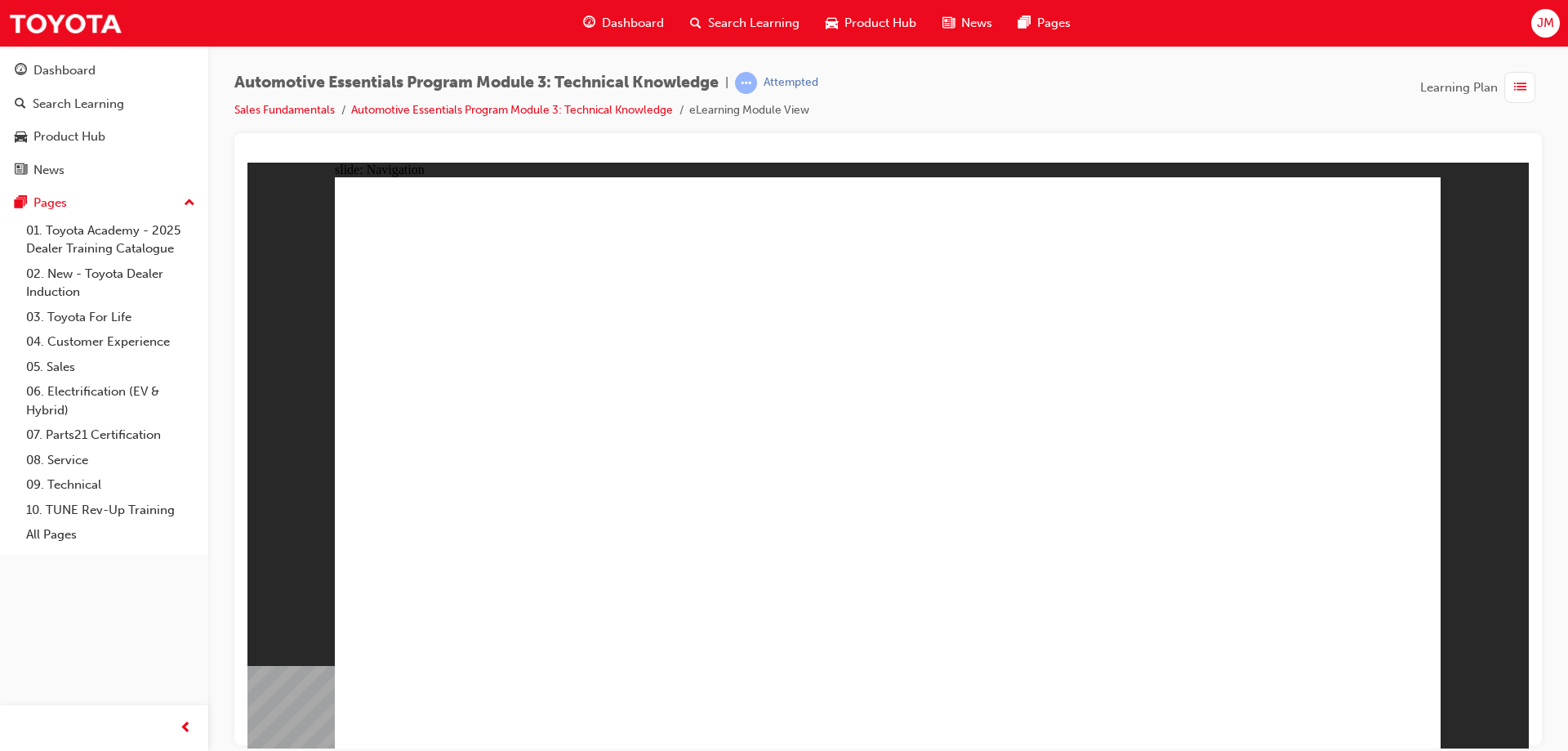 click 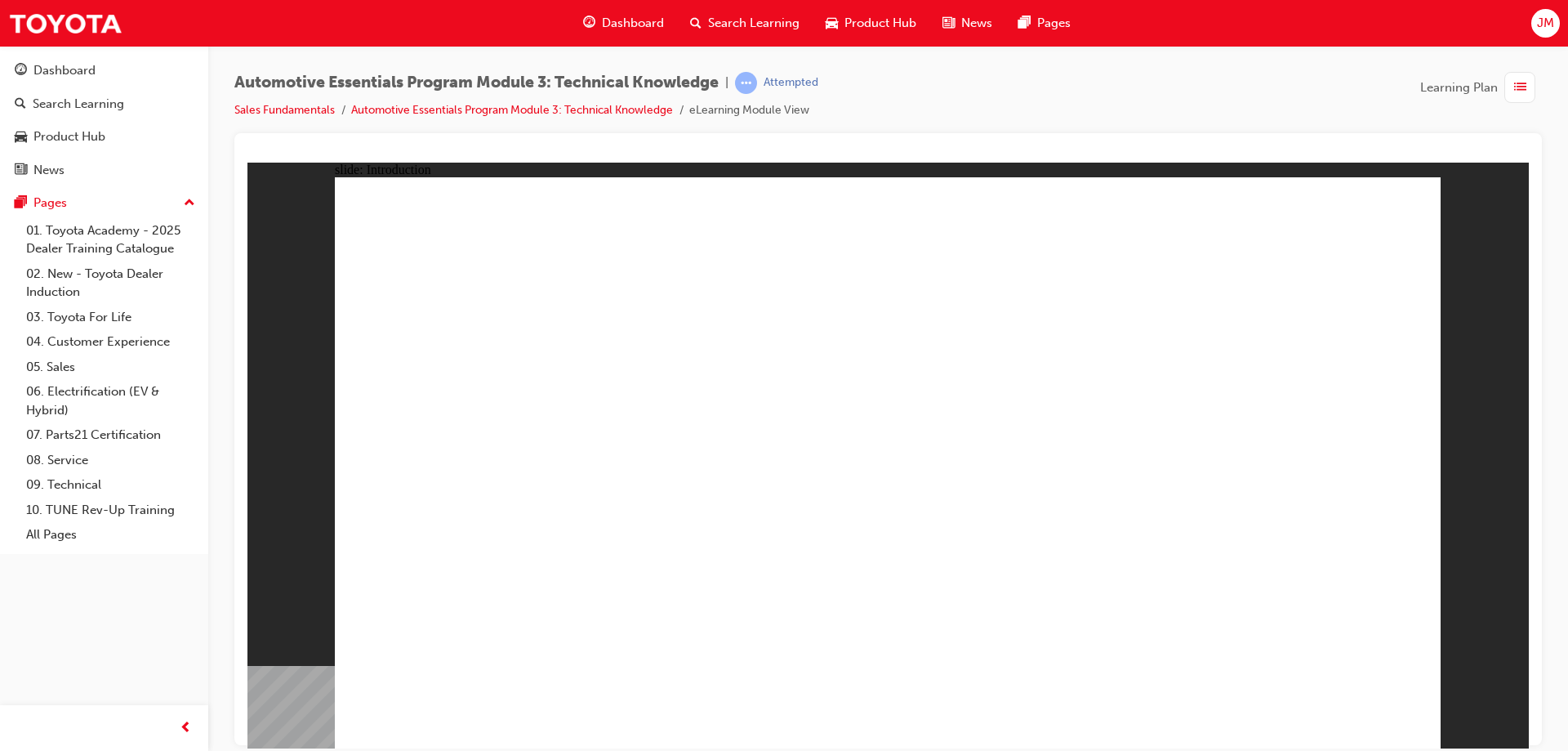 click 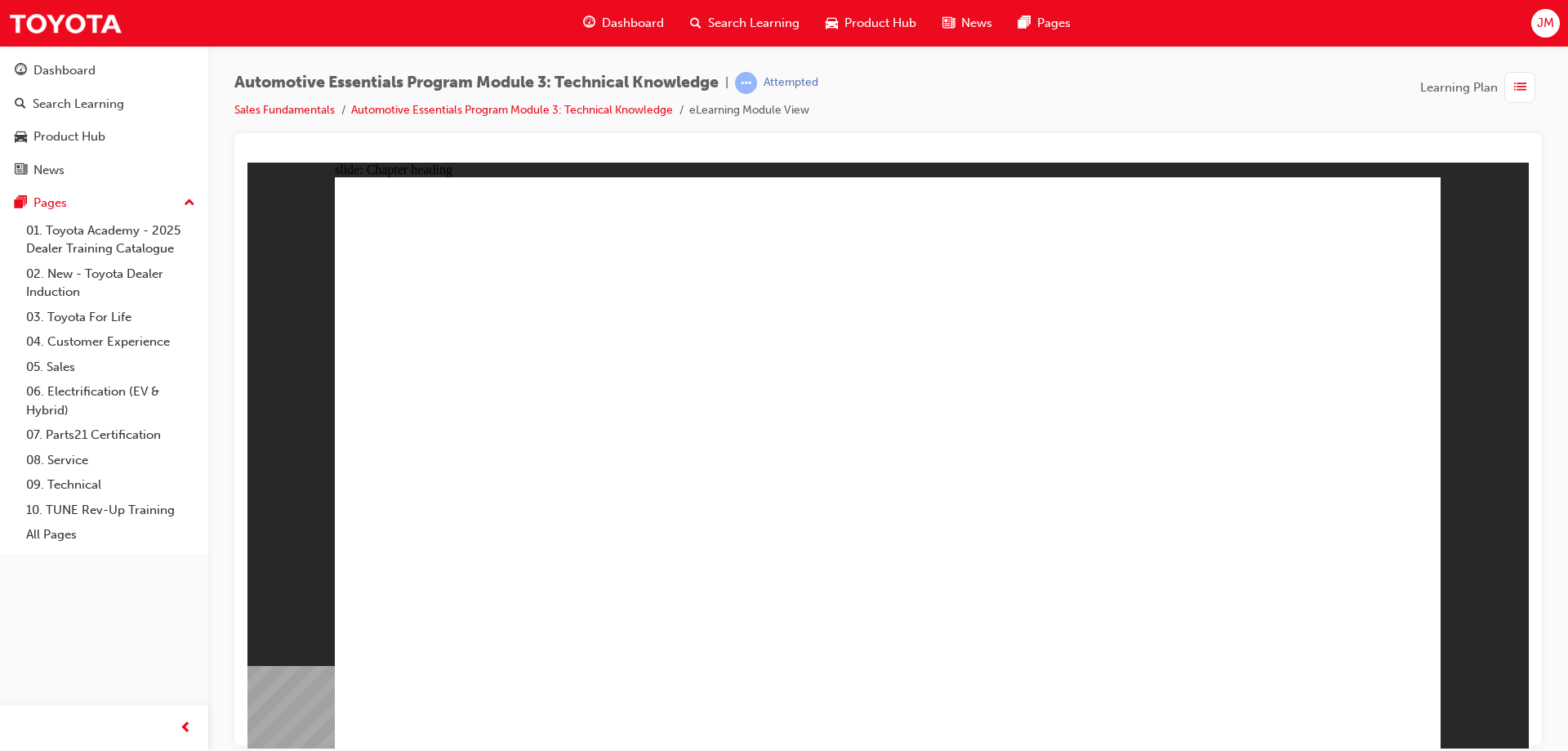 click 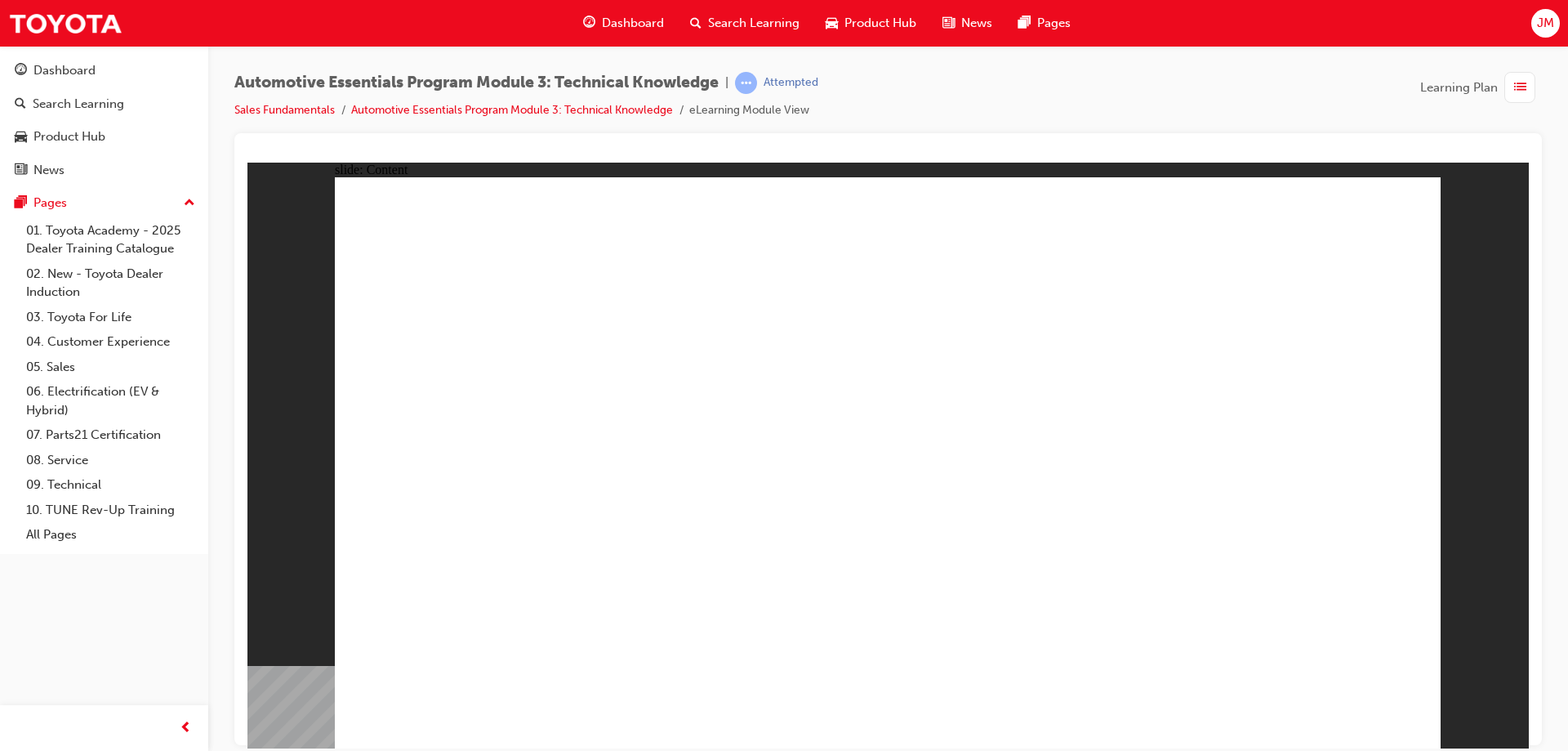 click 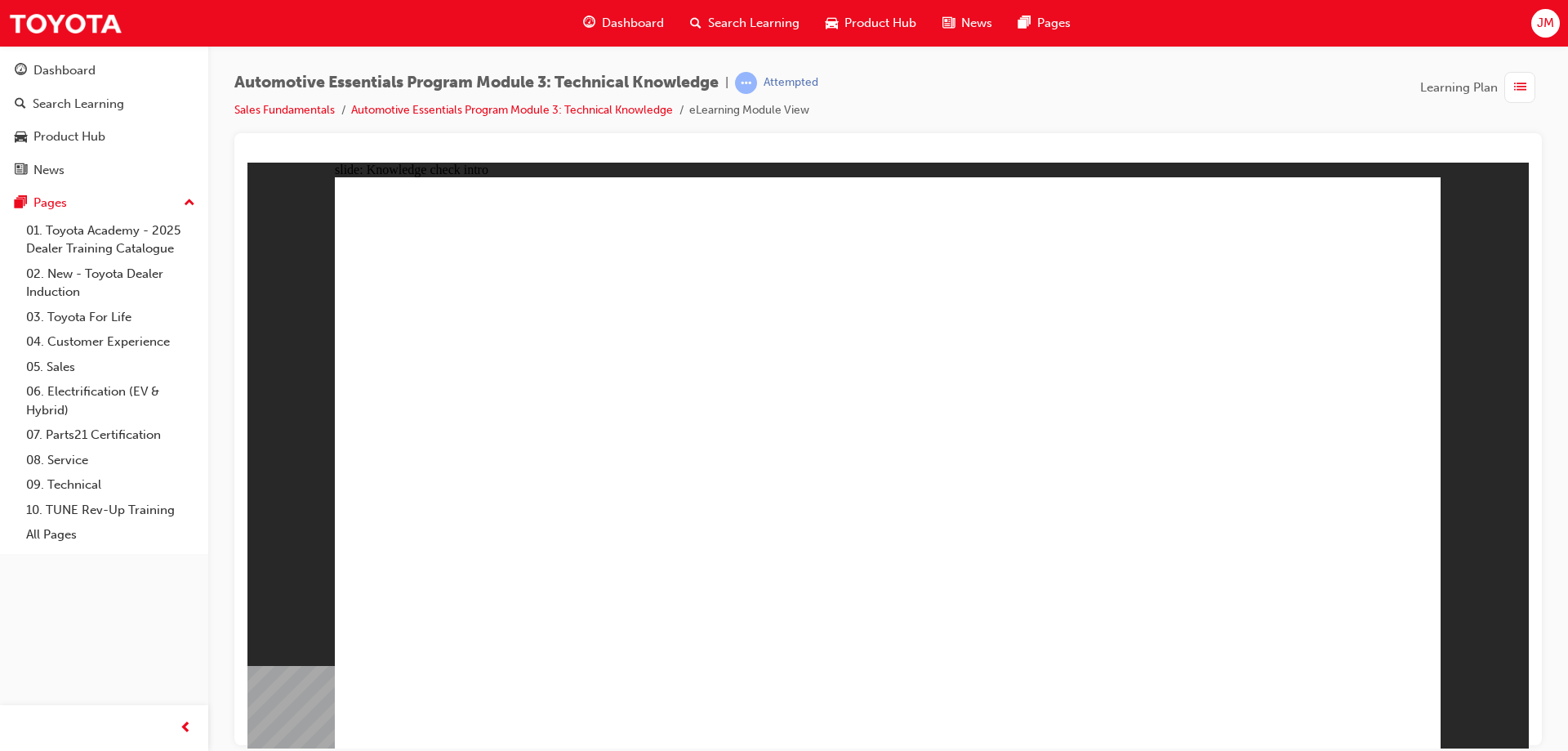 click 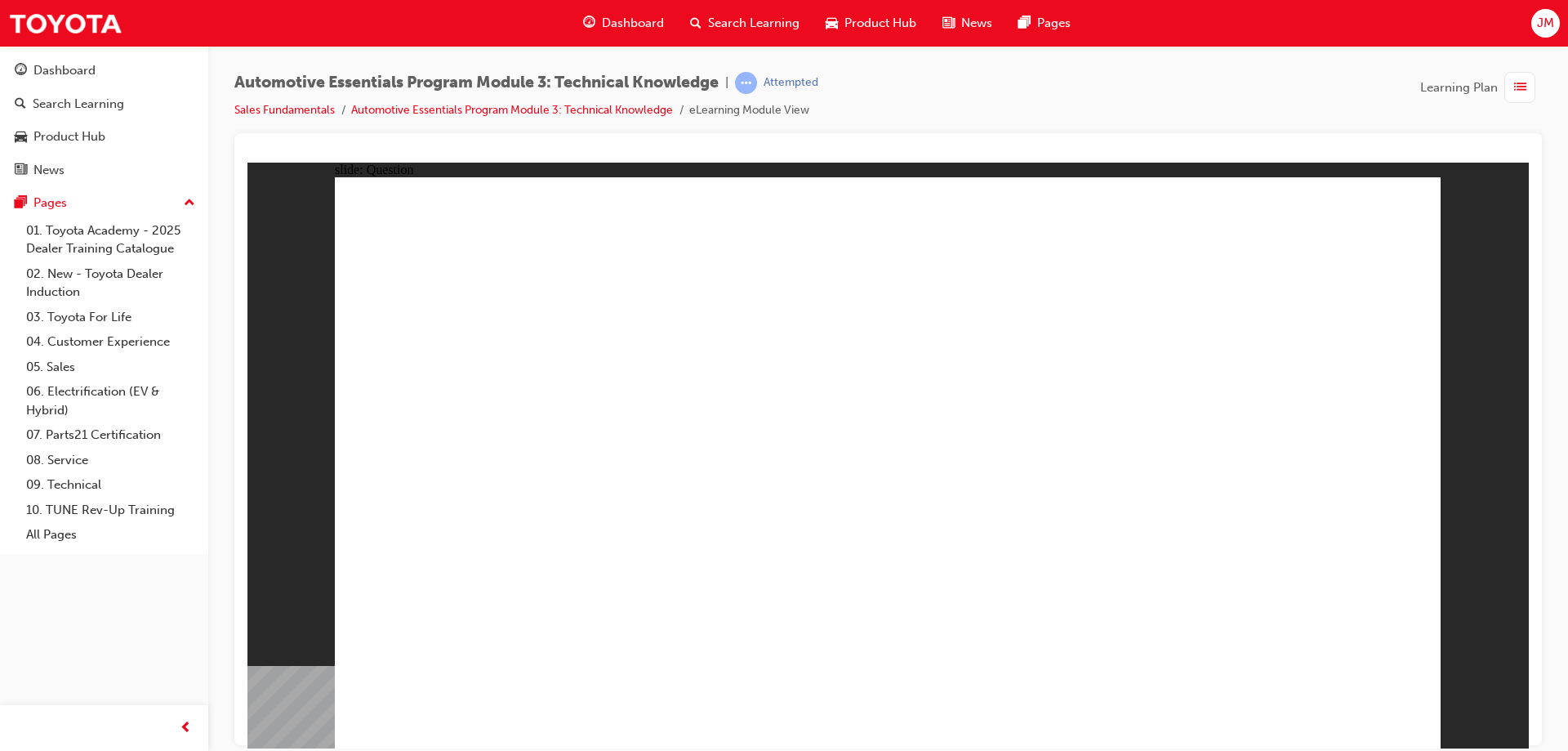 click 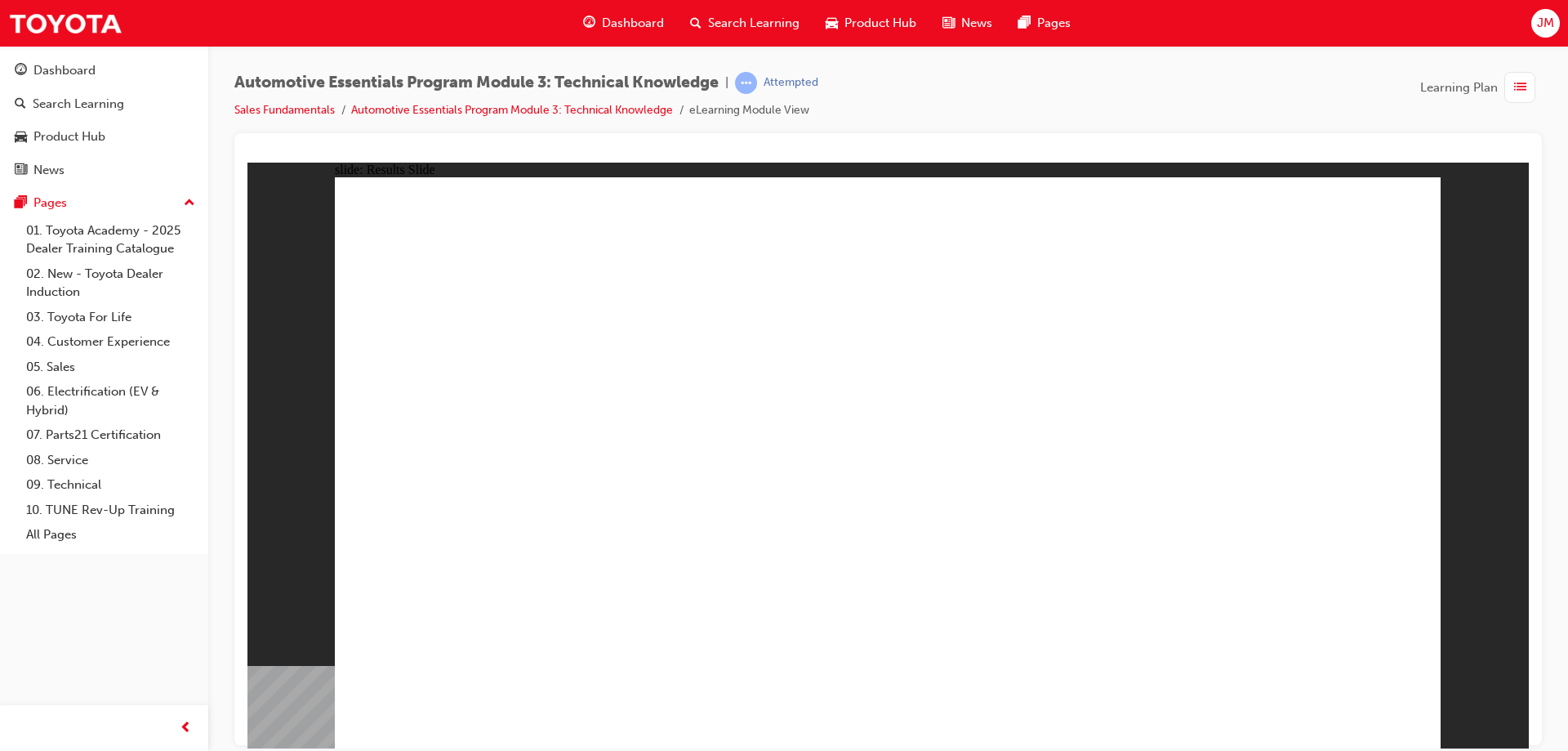 click 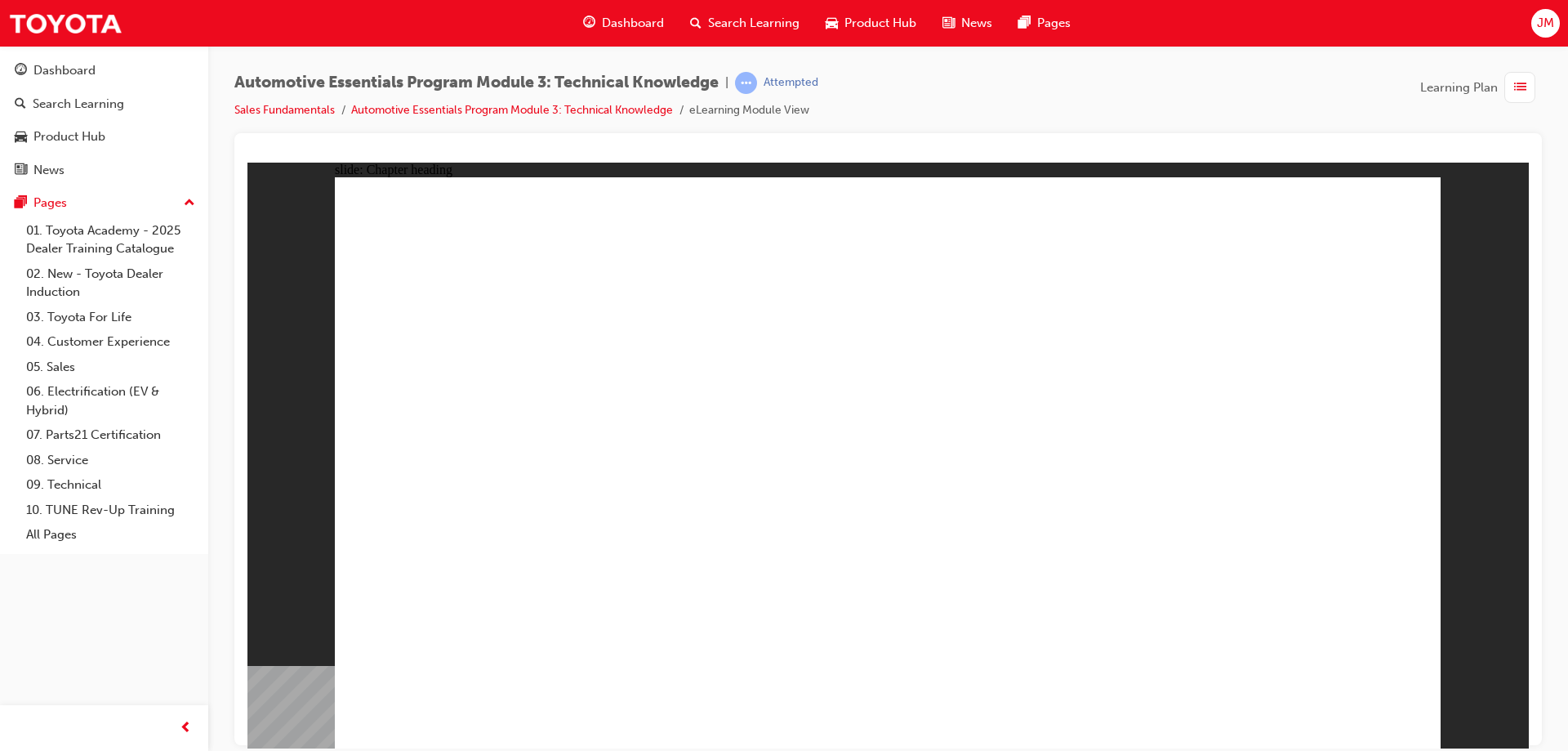 click 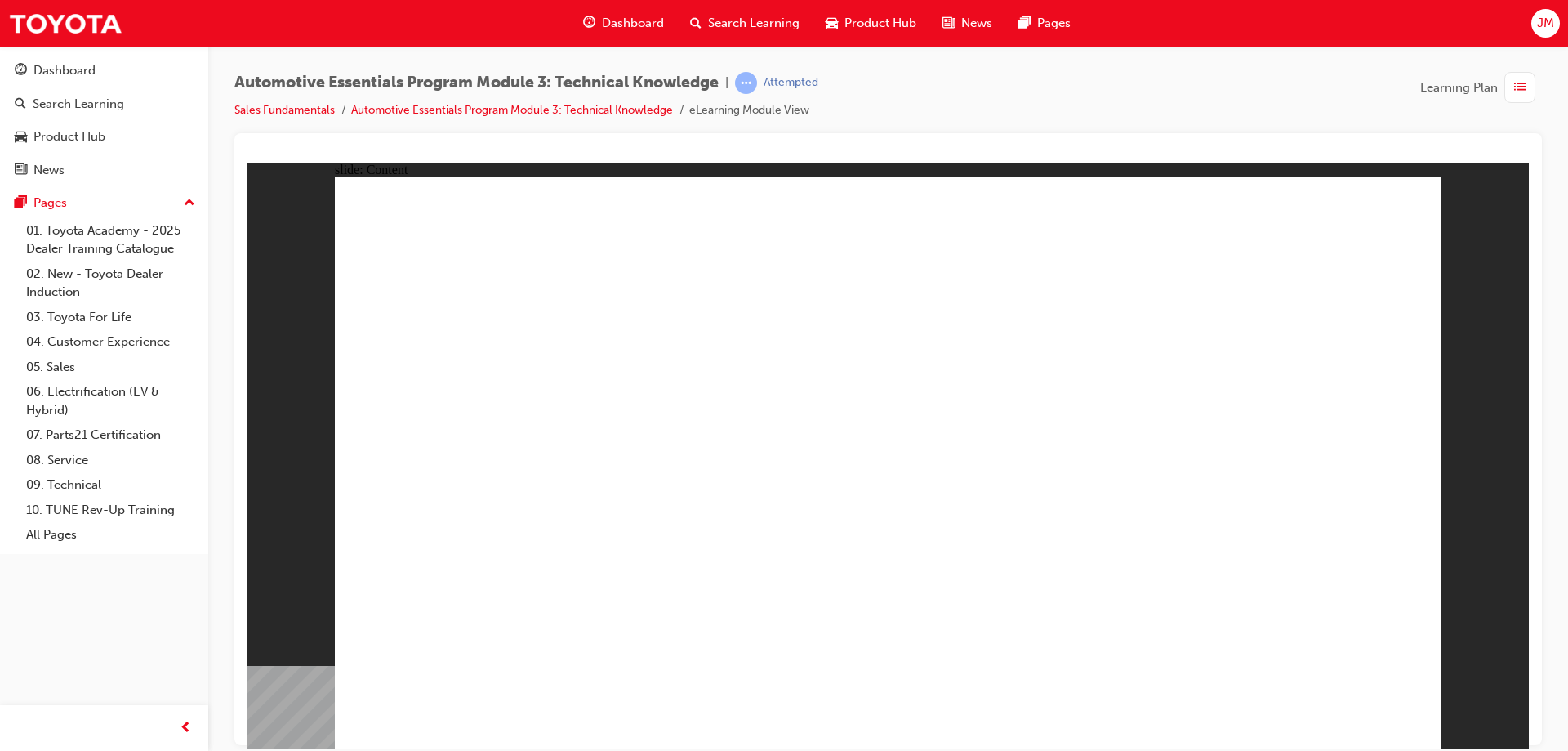 click 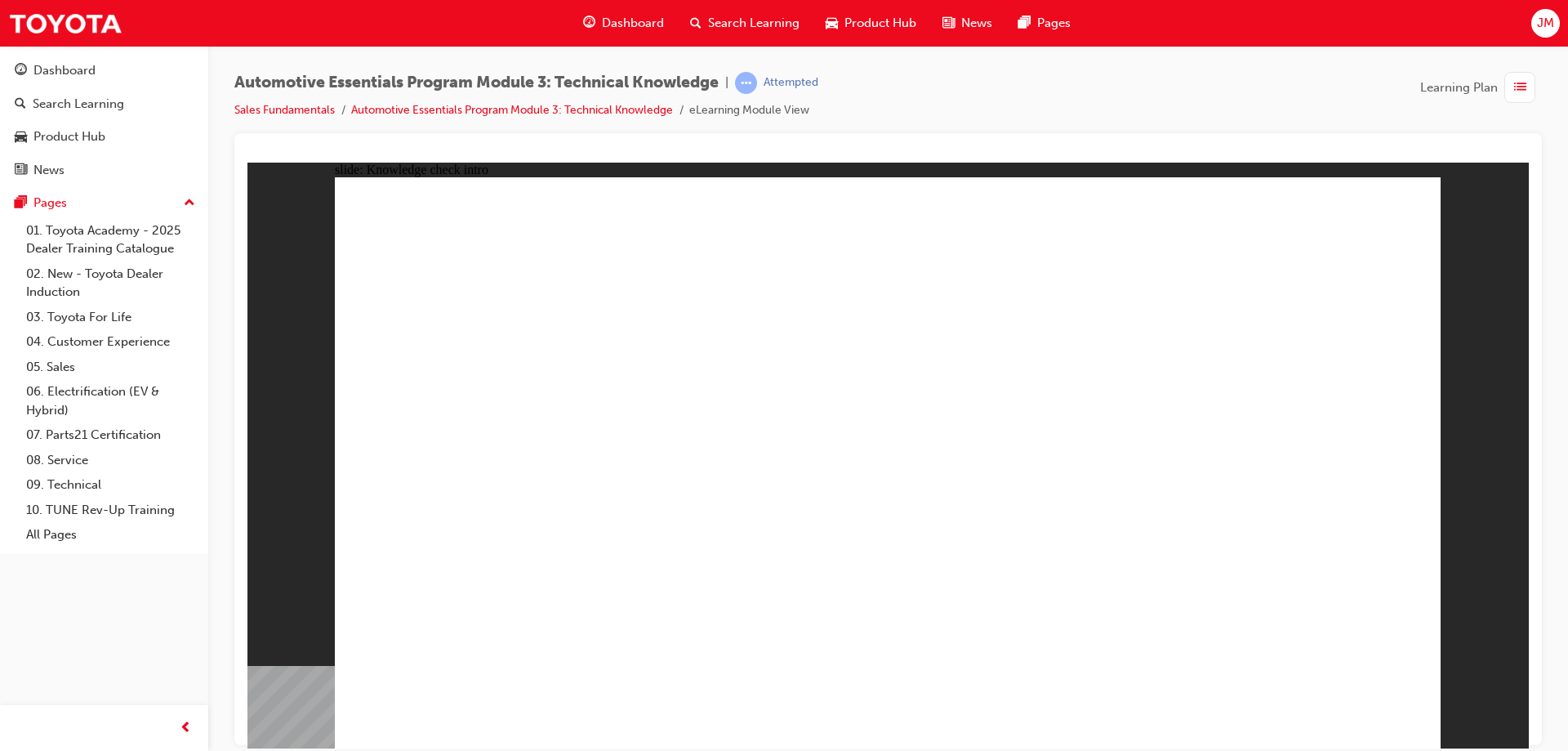 click 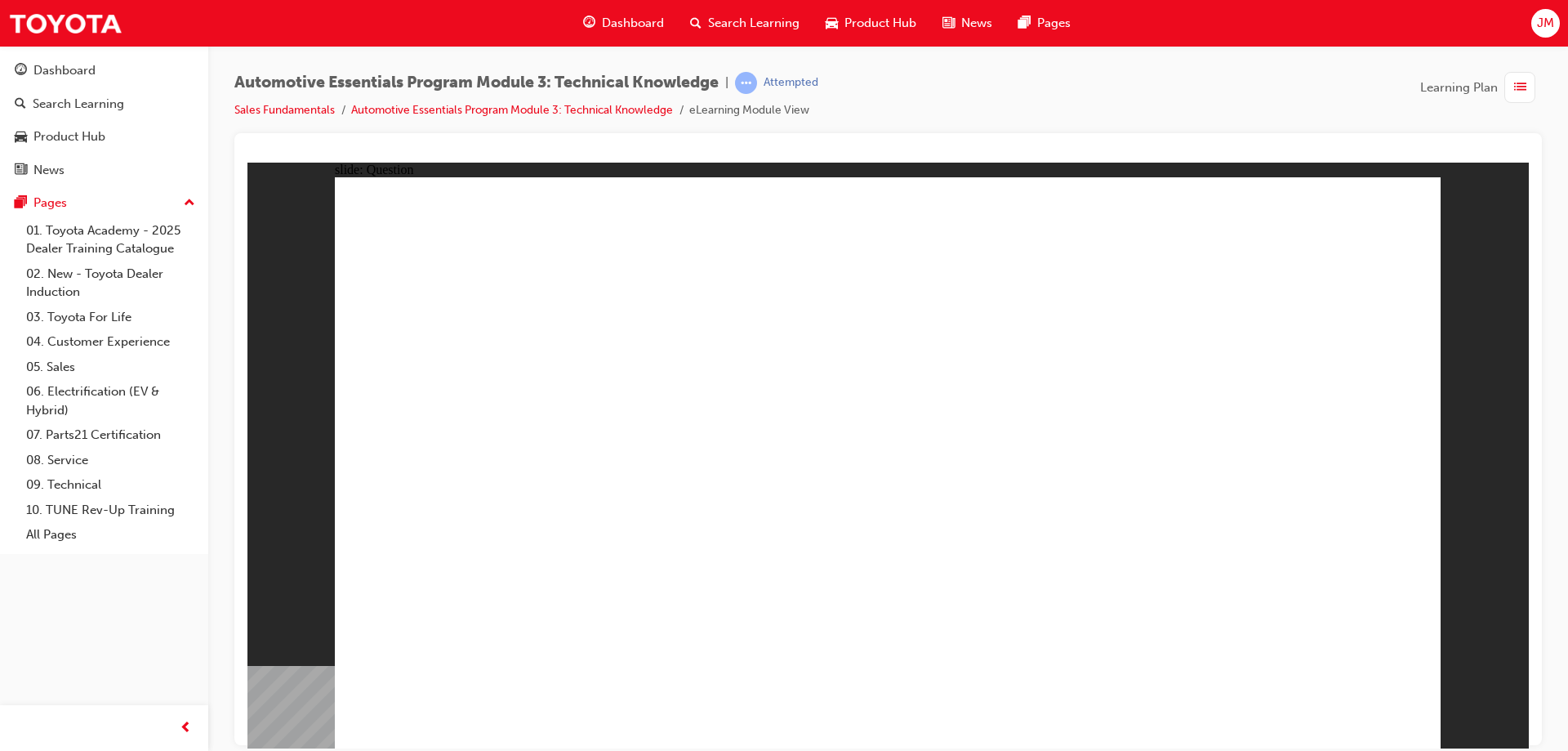 click 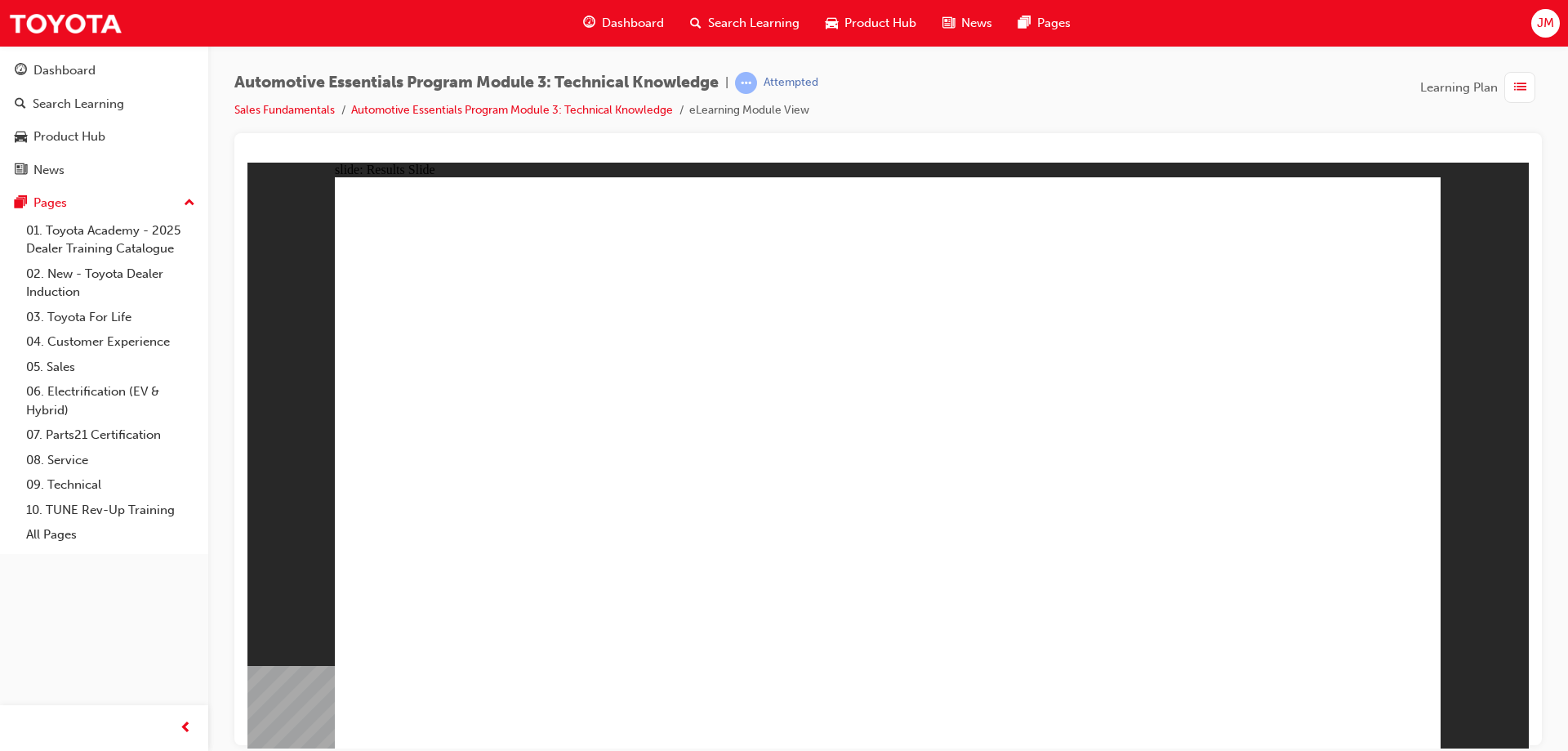 click 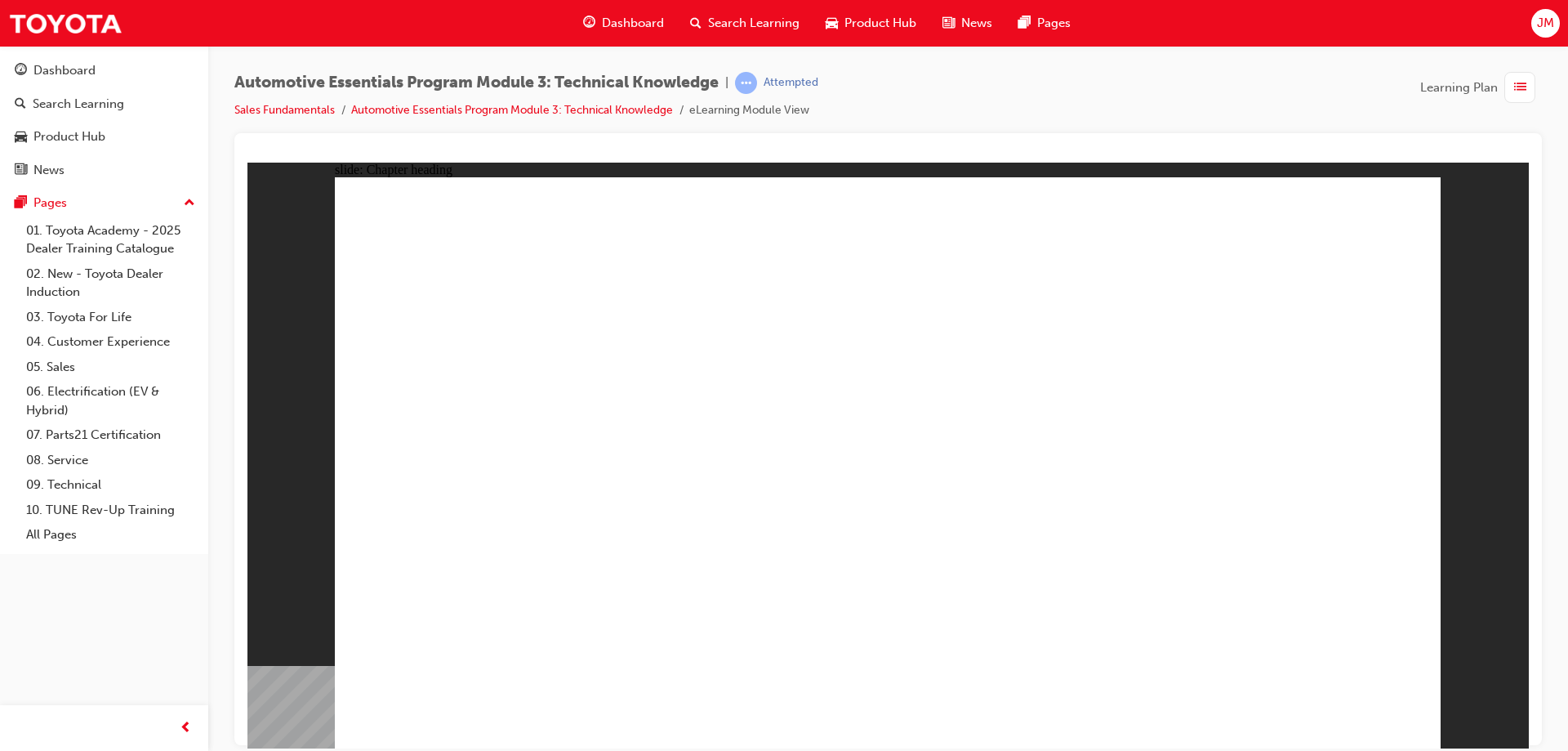 click 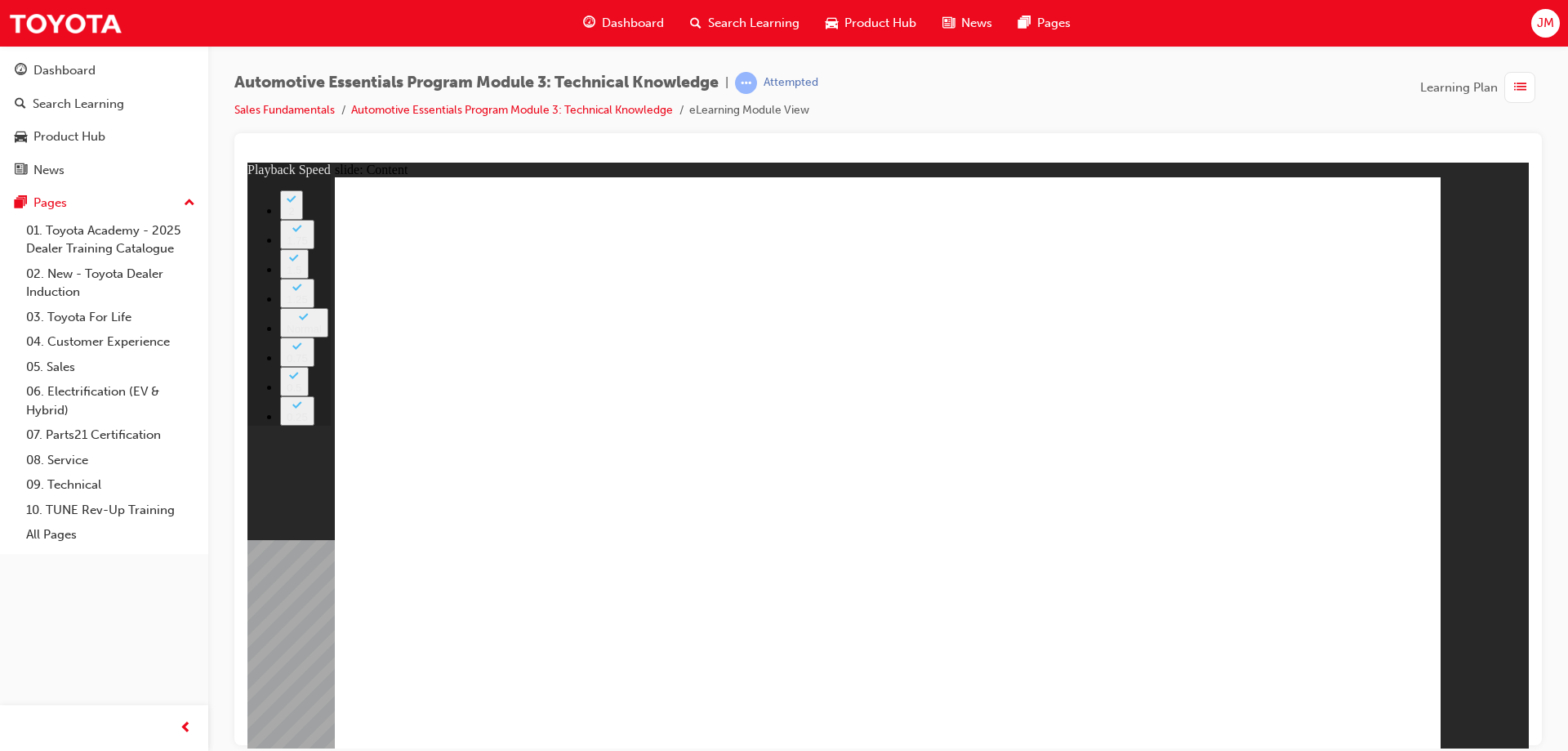 drag, startPoint x: 841, startPoint y: 599, endPoint x: 722, endPoint y: 605, distance: 119.15116 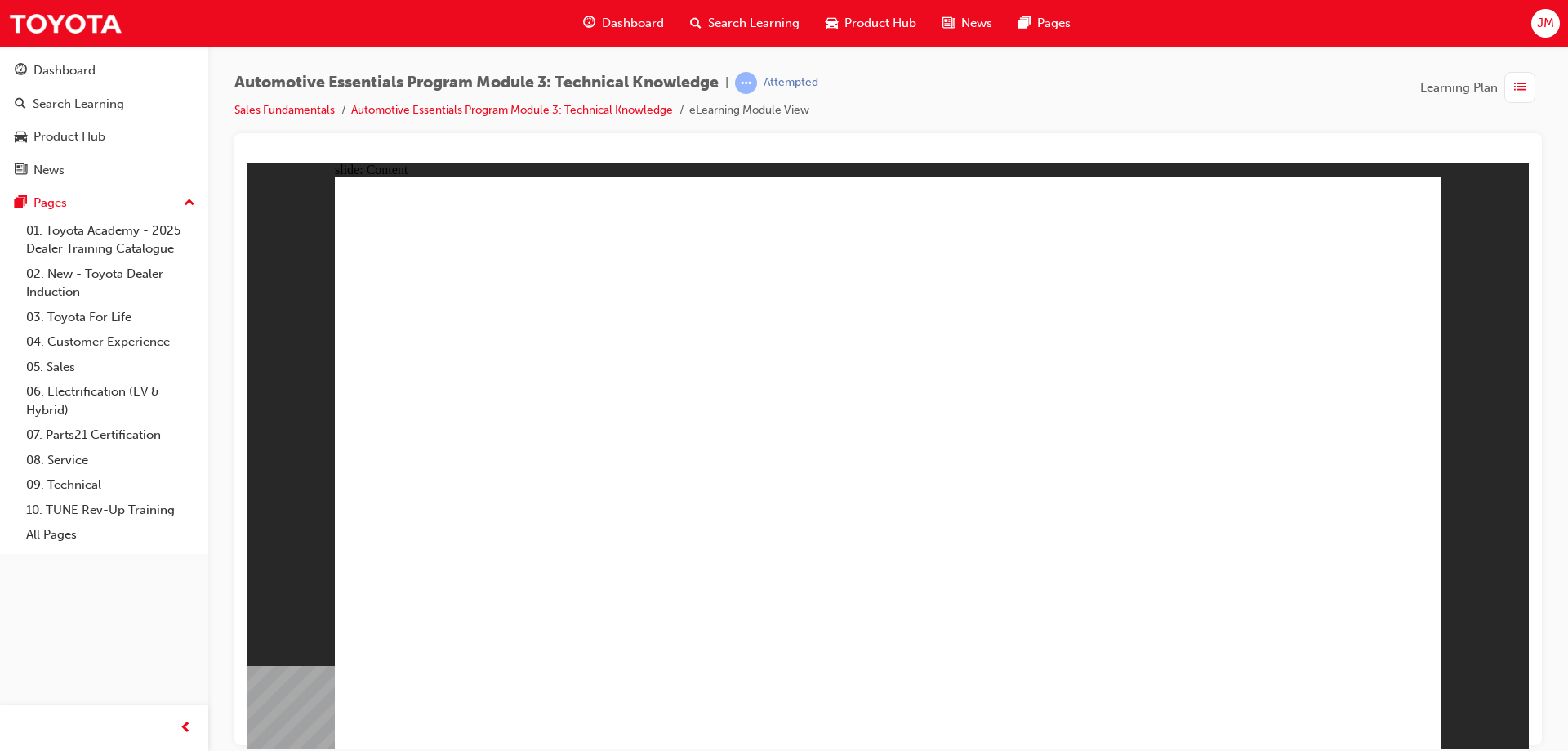 click 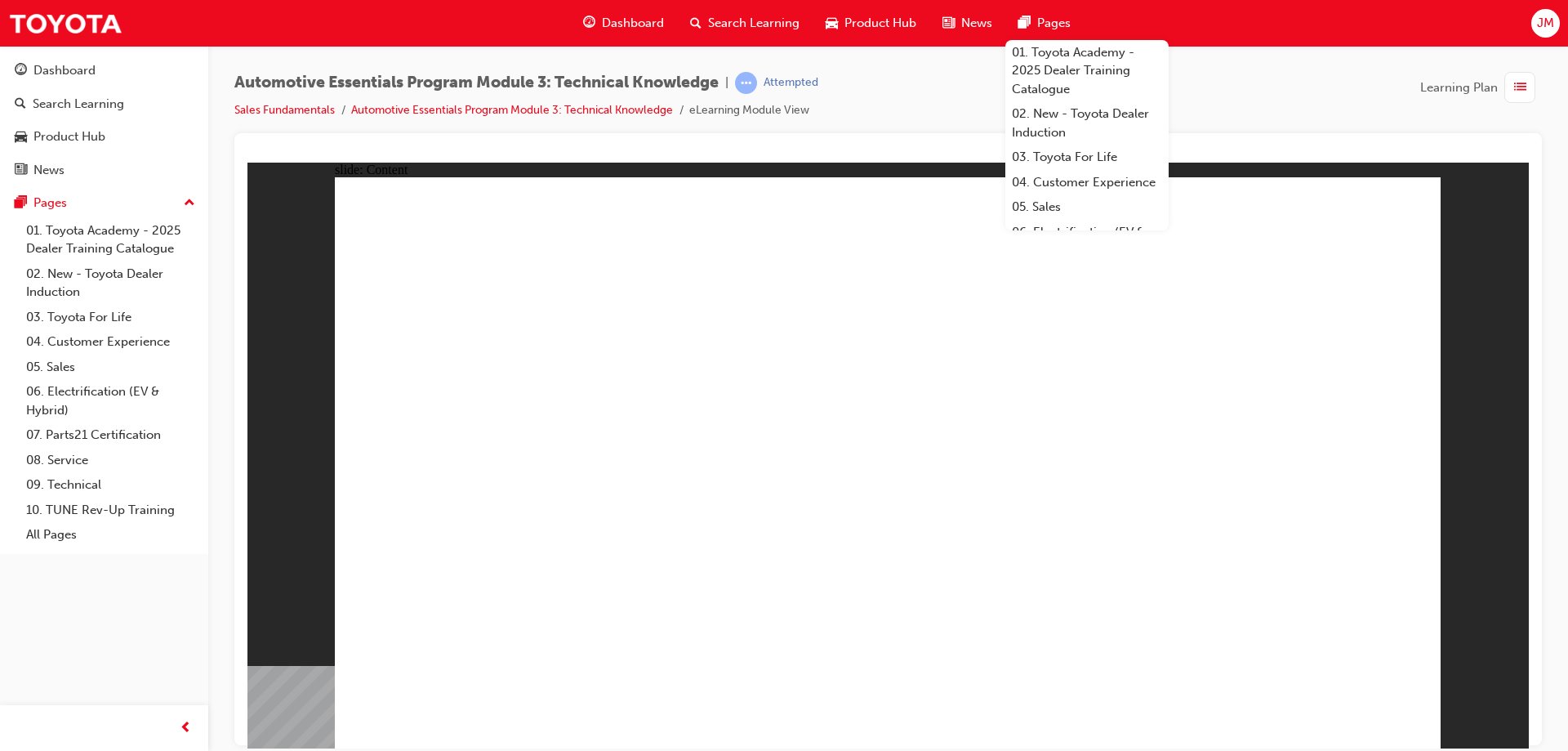 click 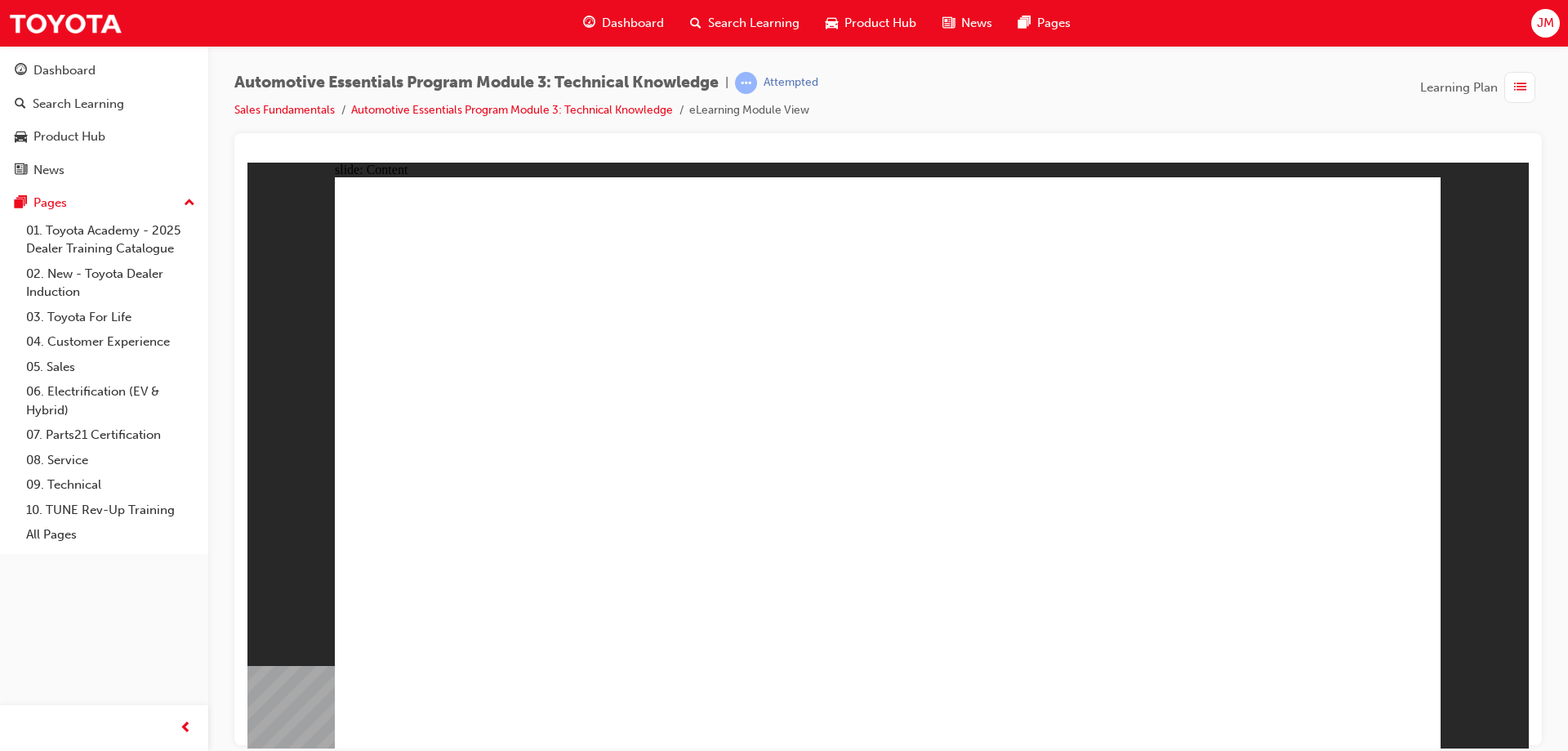 click 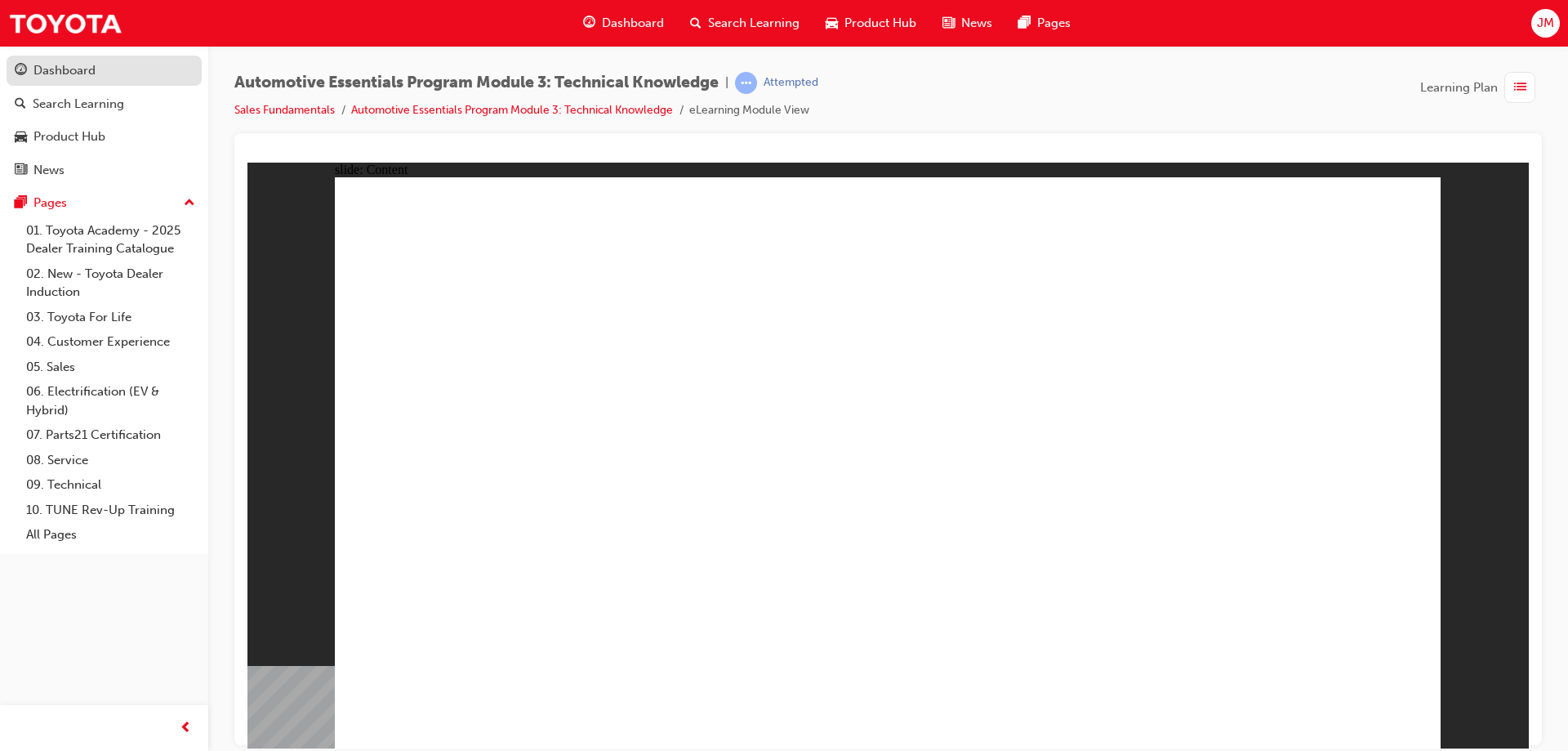 click on "Dashboard" at bounding box center [65, 70] 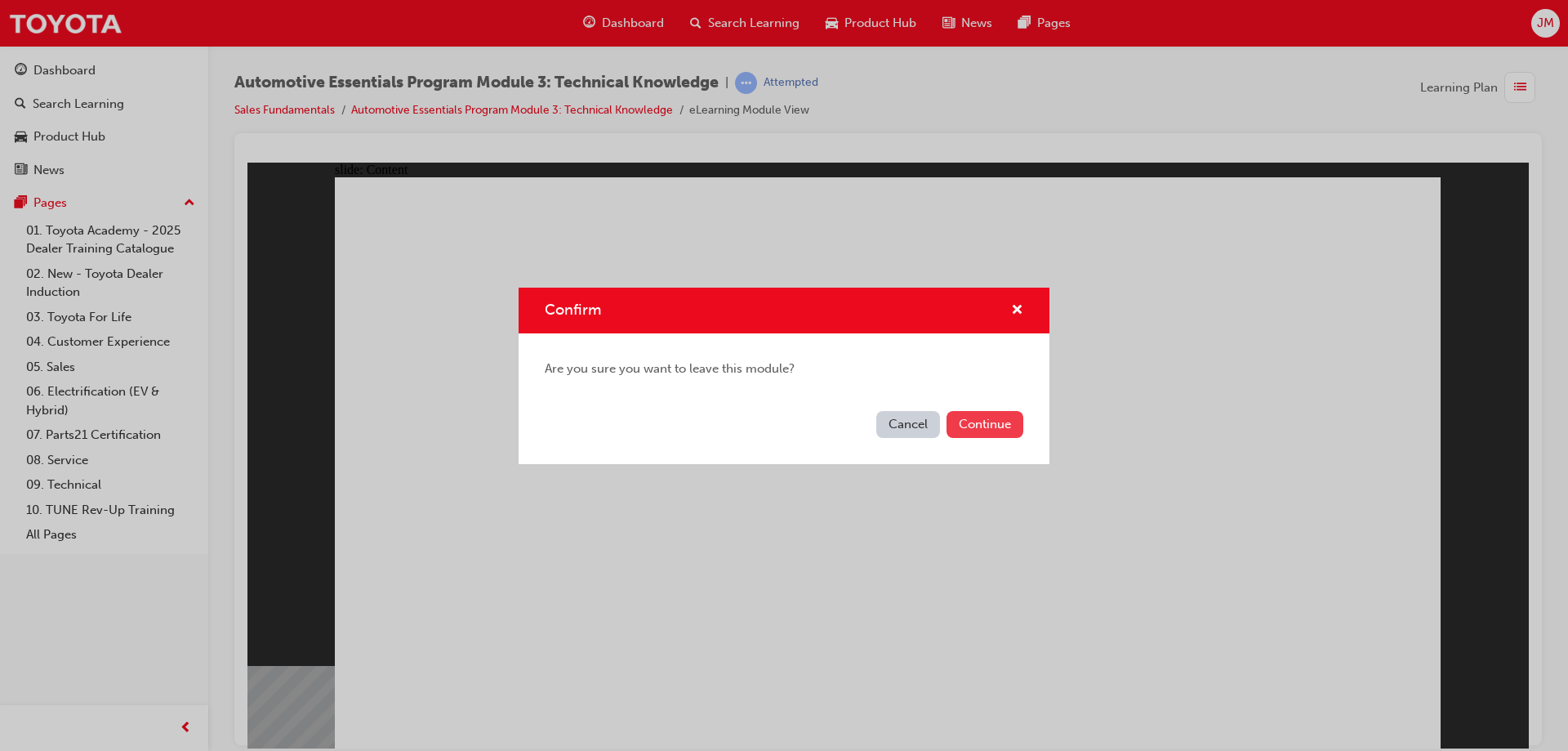 click on "Continue" at bounding box center [985, 424] 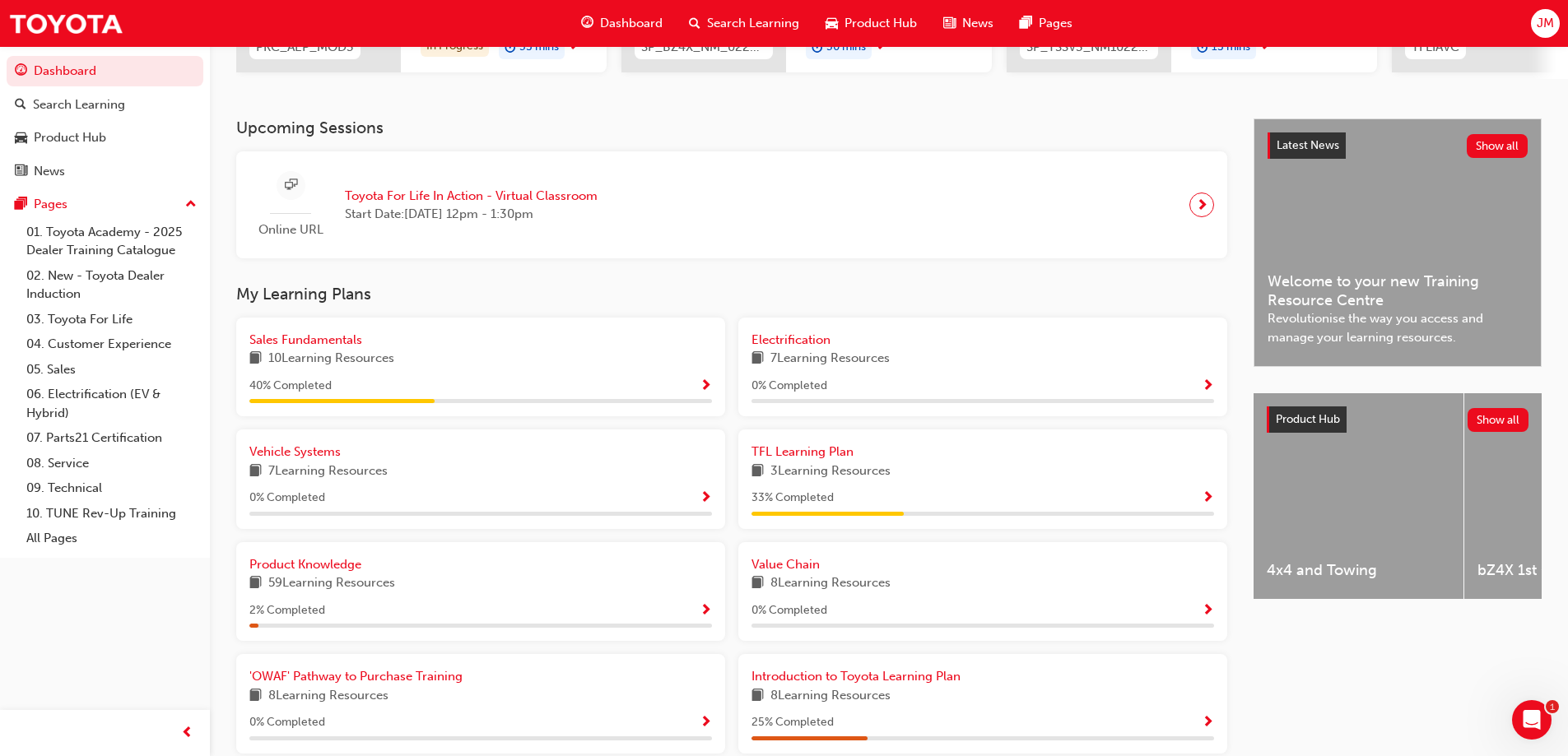 scroll, scrollTop: 329, scrollLeft: 0, axis: vertical 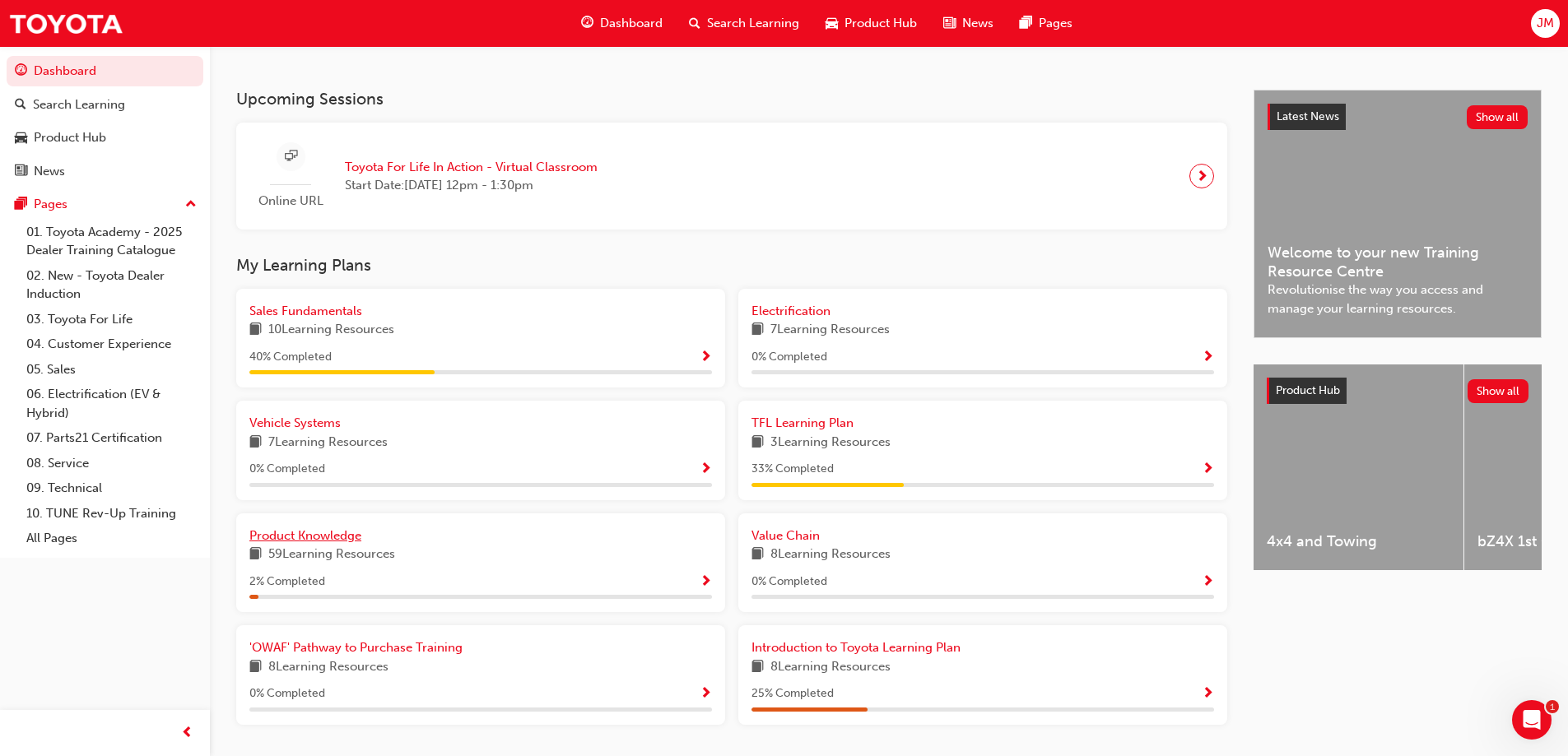 click on "Product Knowledge" at bounding box center (305, 536) 